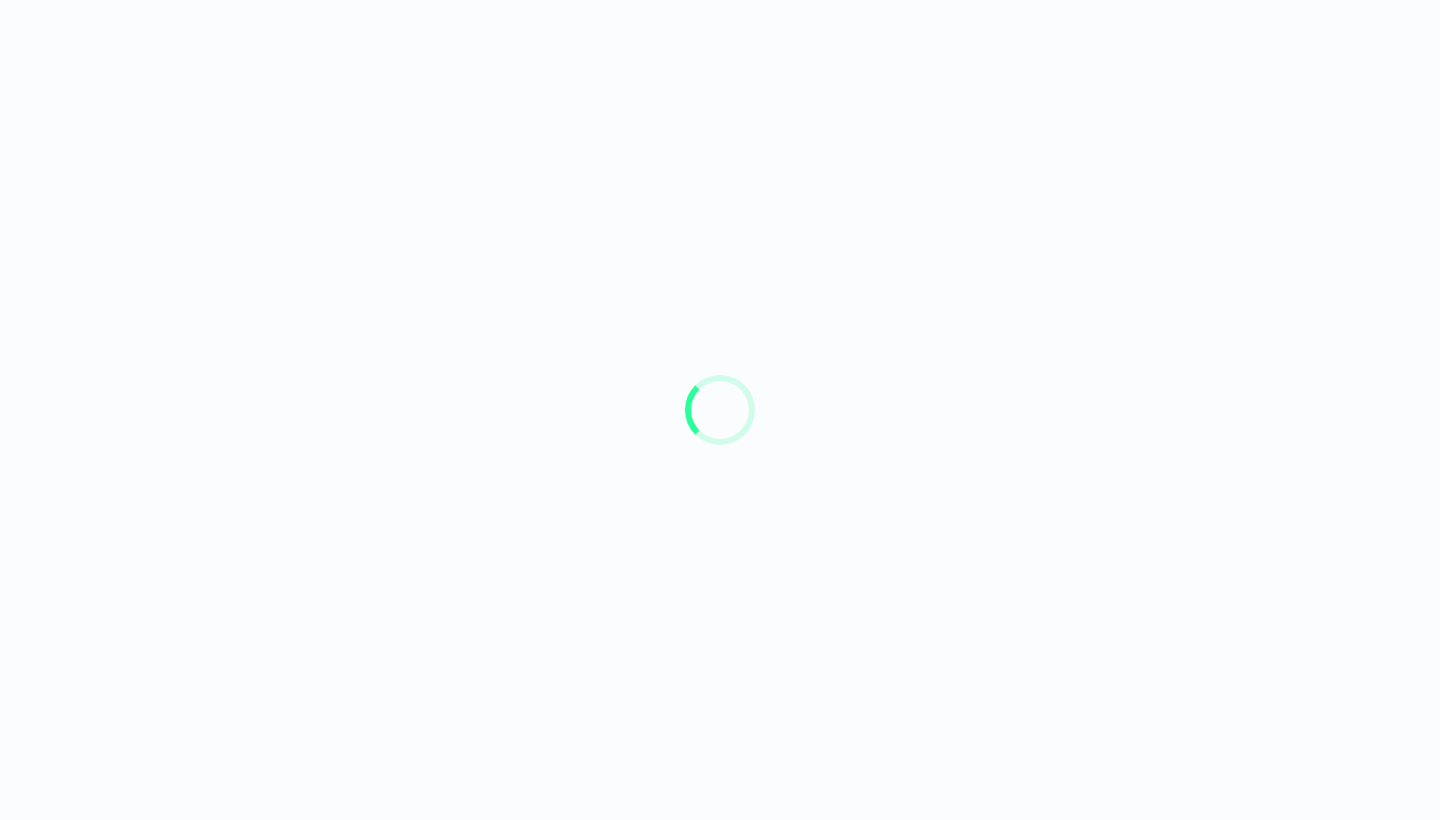 scroll, scrollTop: 0, scrollLeft: 0, axis: both 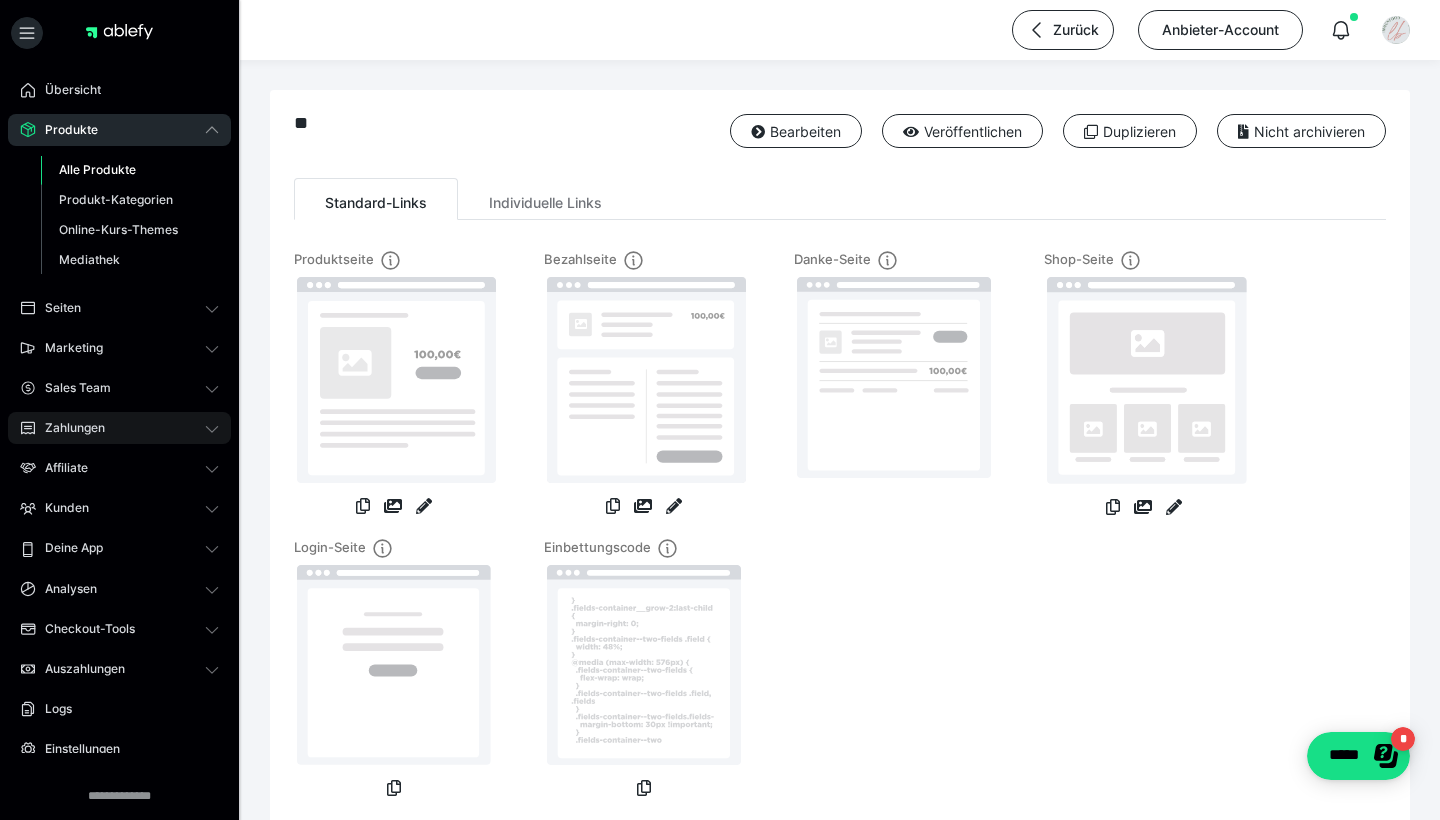 click on "Zahlungen" at bounding box center [68, 428] 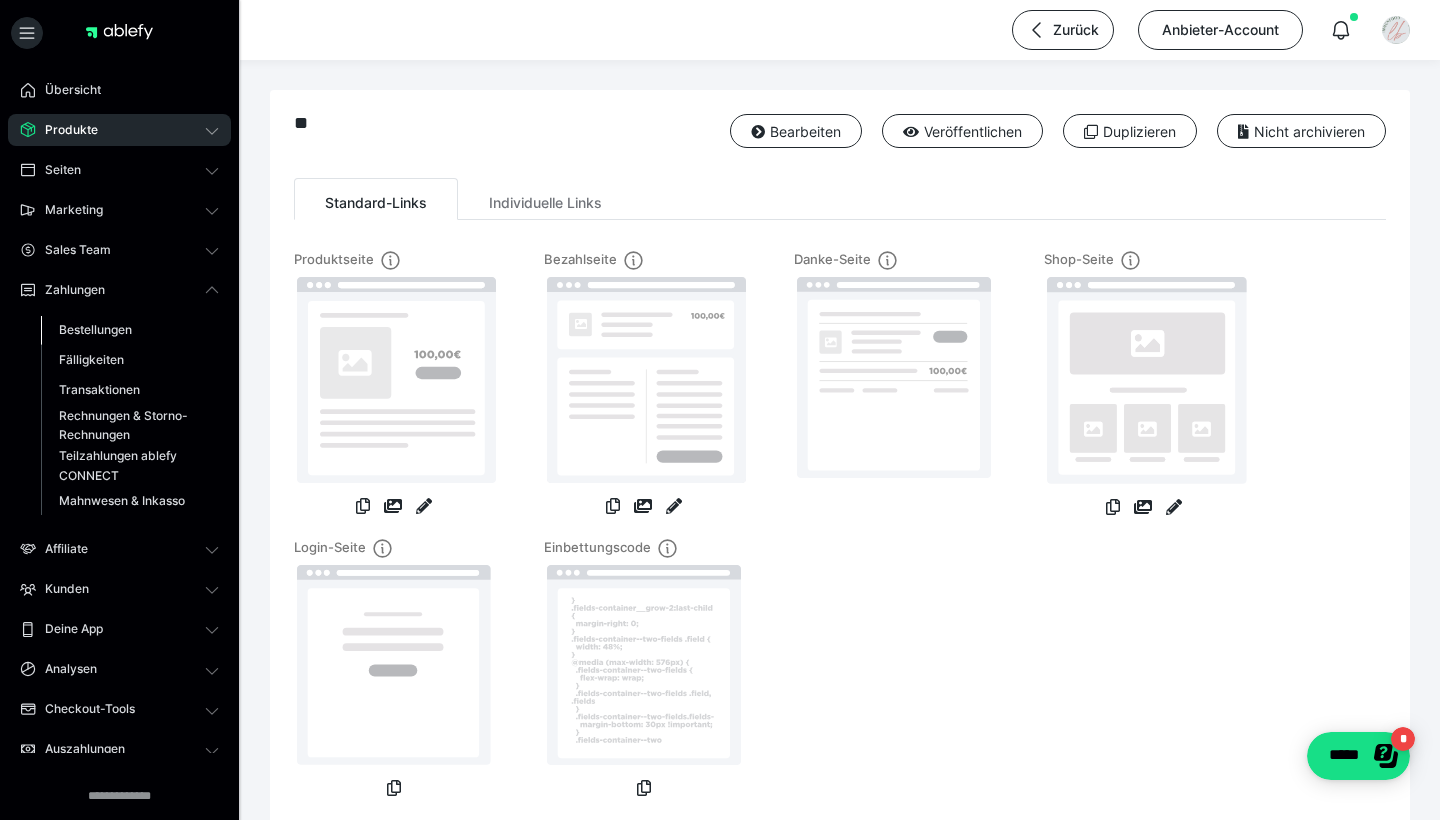 click on "Bestellungen" at bounding box center (130, 330) 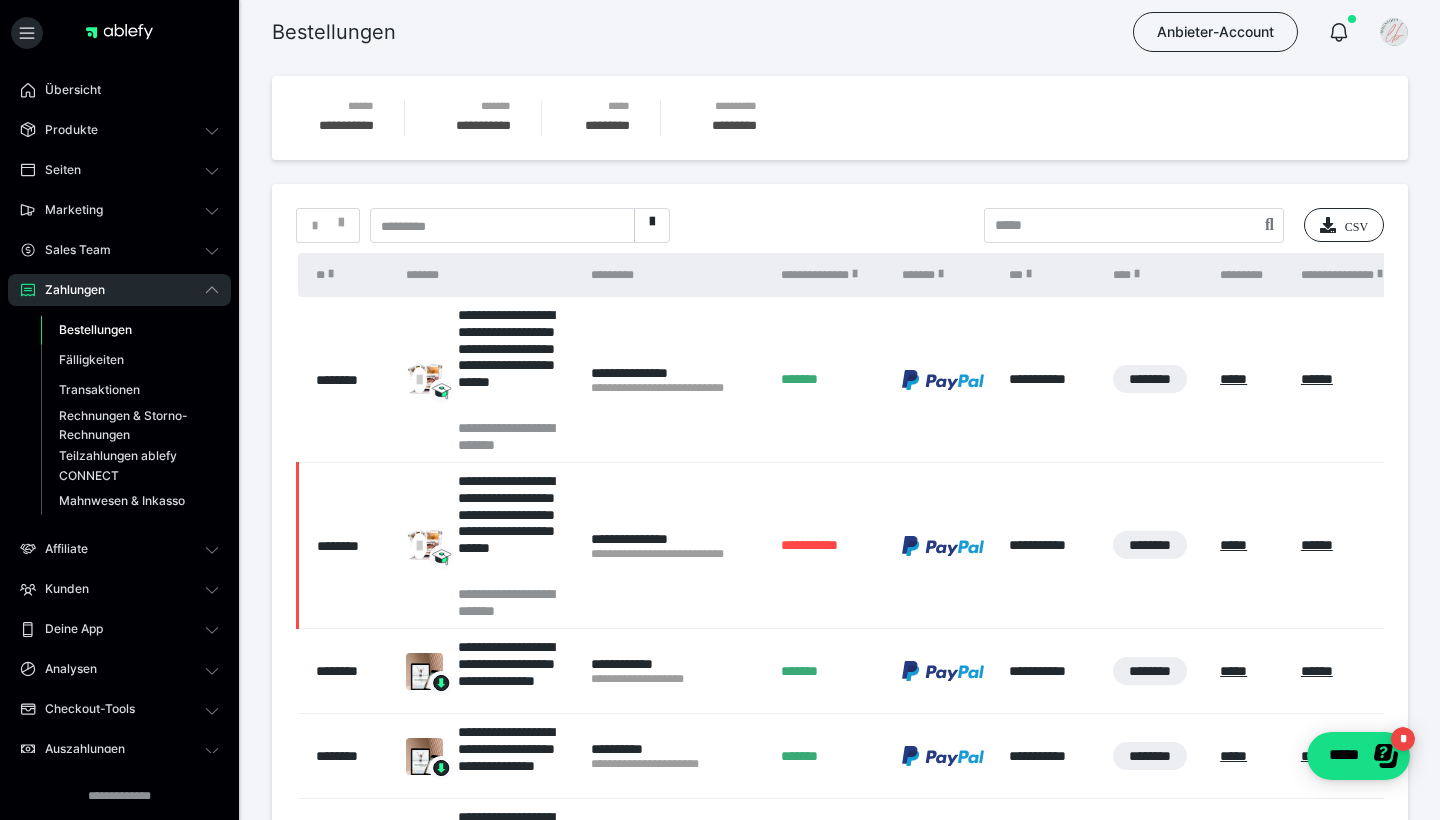 scroll, scrollTop: 0, scrollLeft: 0, axis: both 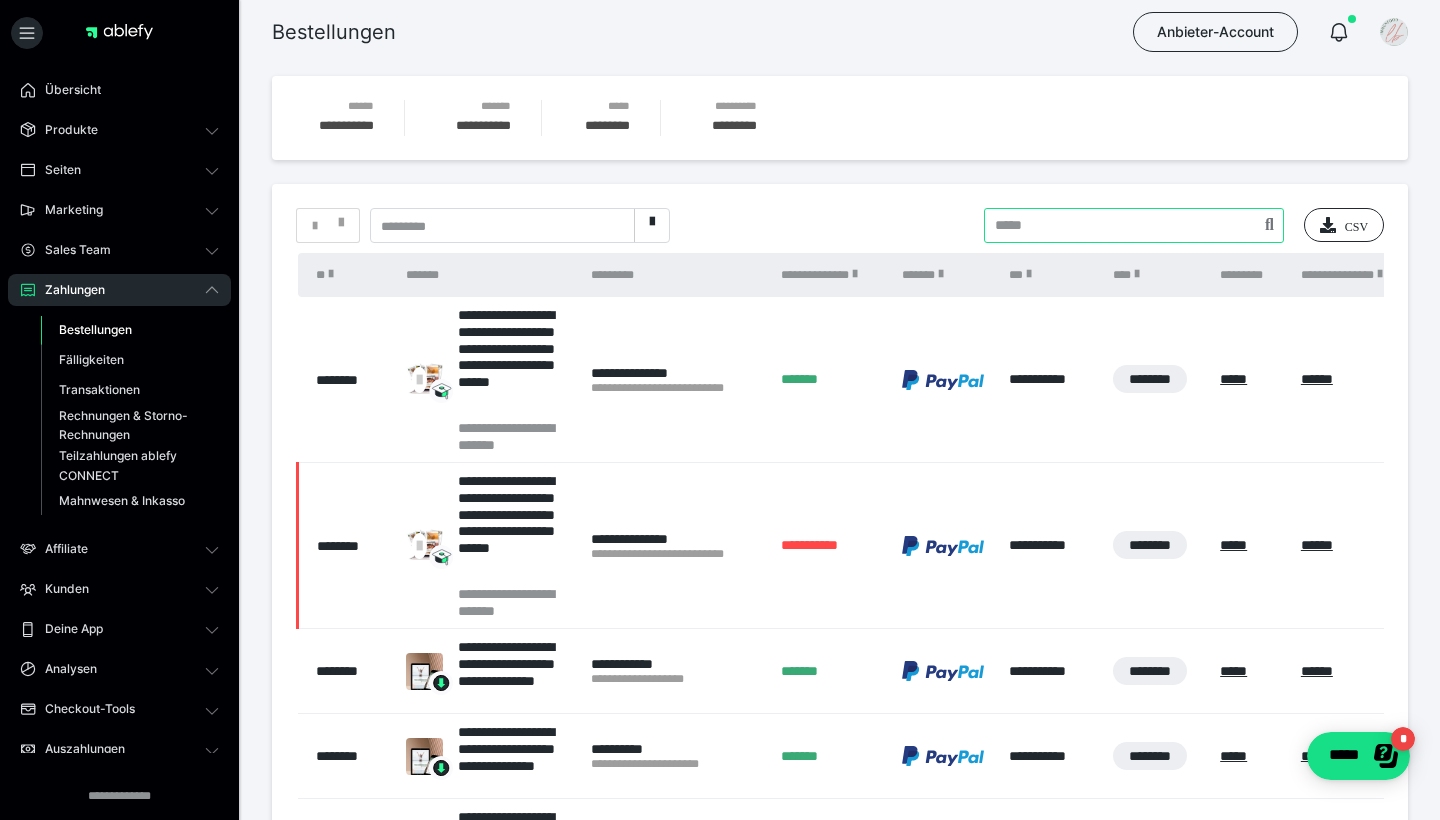 click at bounding box center [1134, 225] 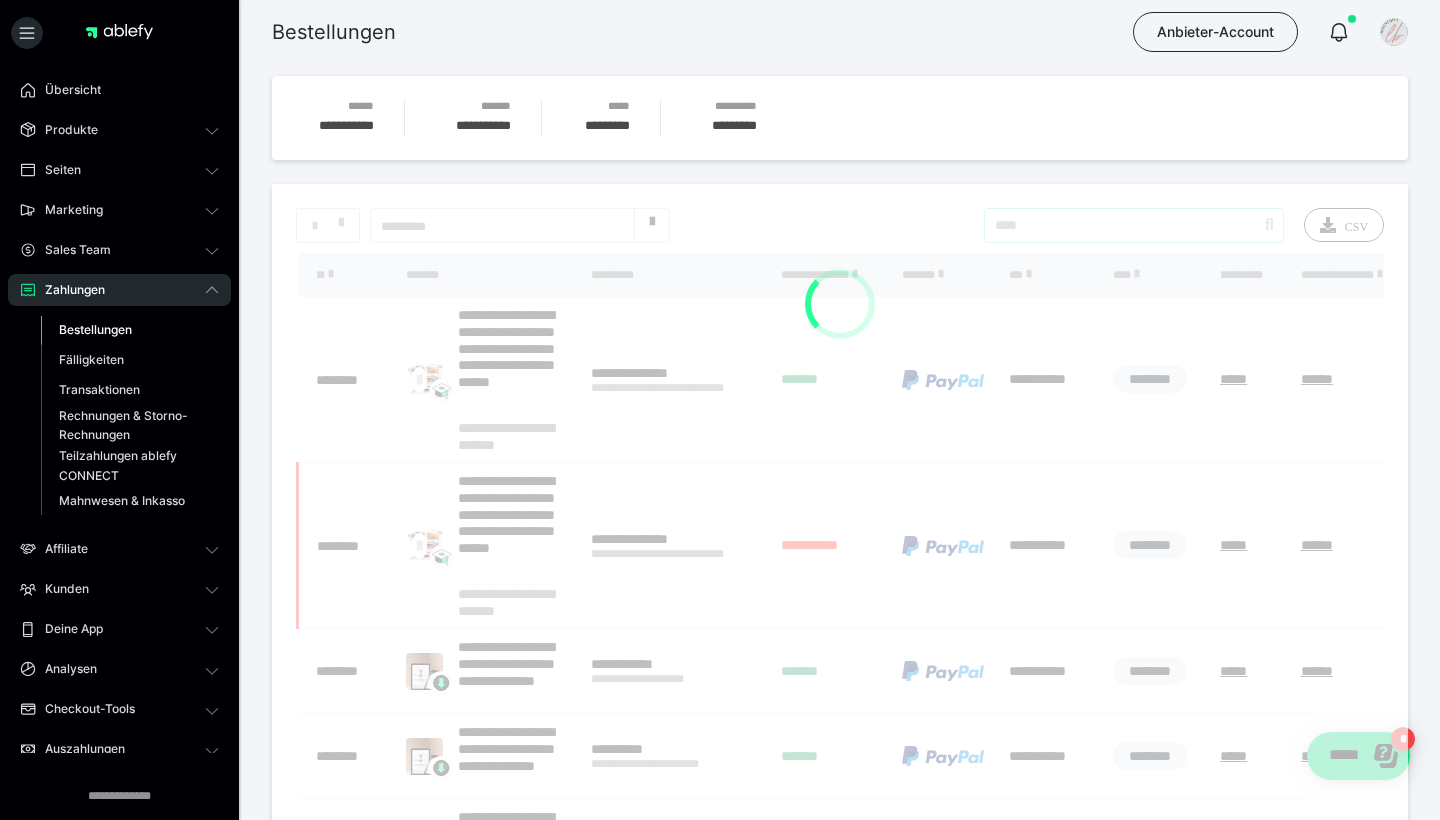 type on "****" 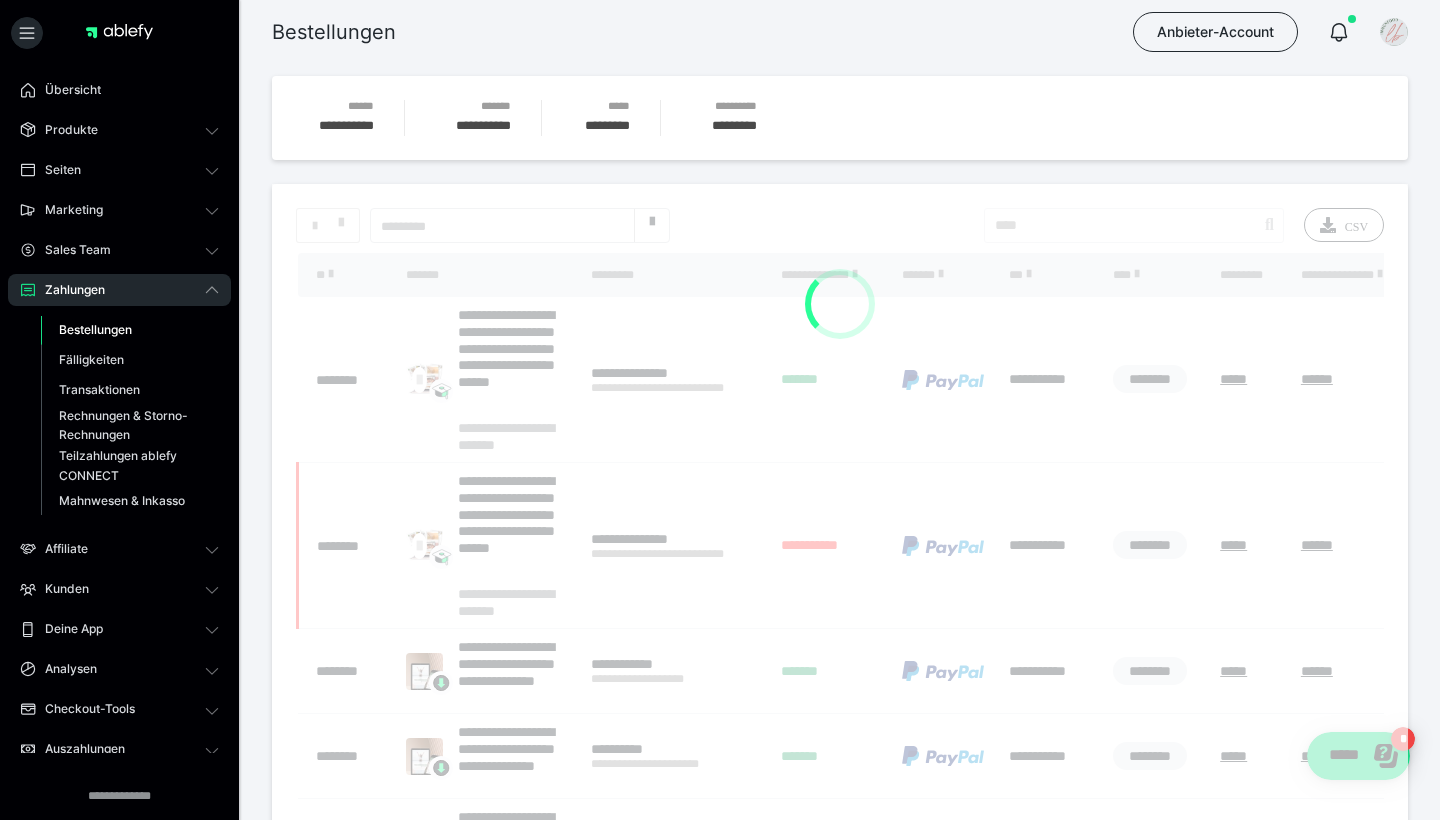 click on "**********" at bounding box center (840, 118) 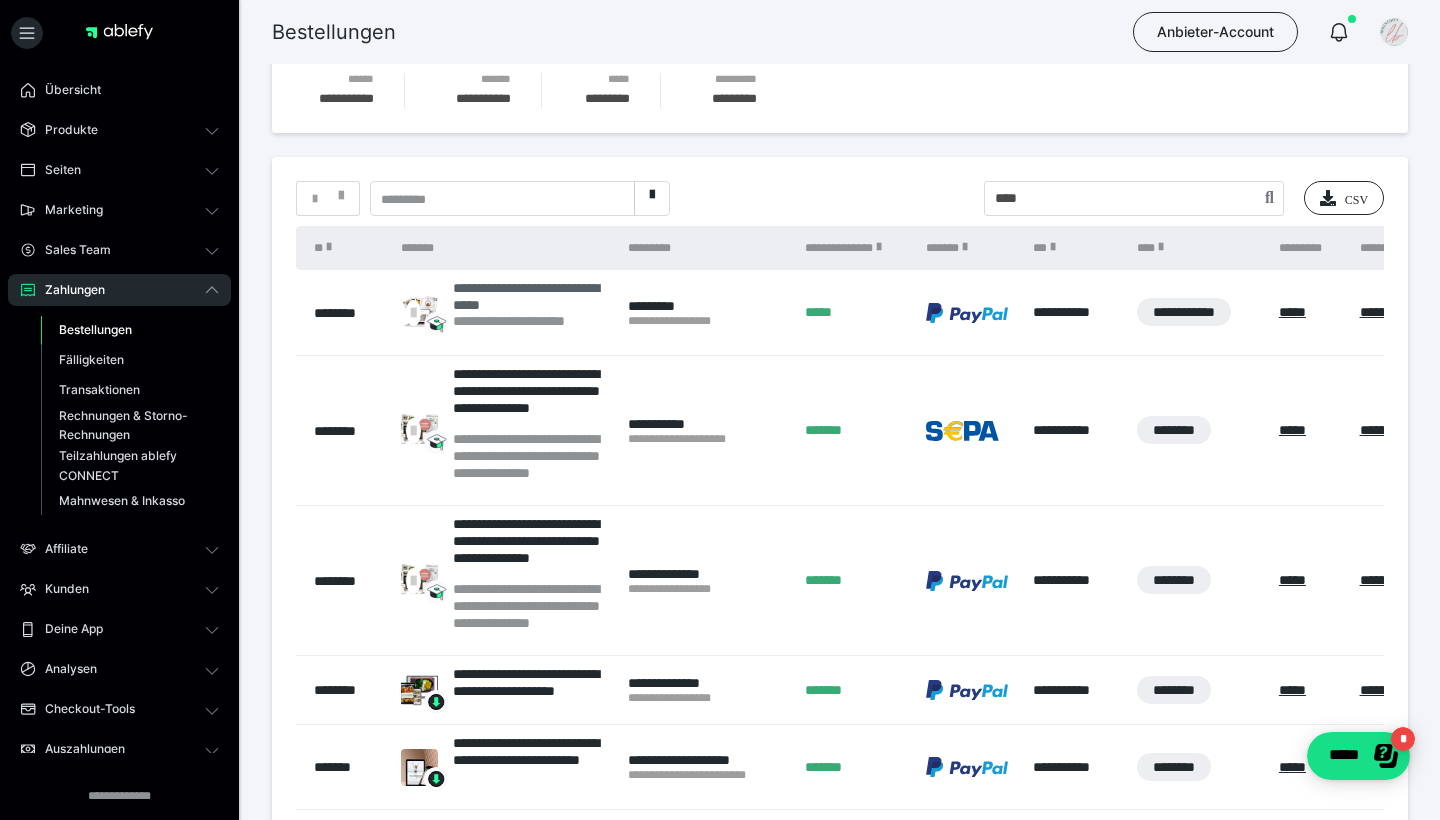click on "**********" at bounding box center (530, 296) 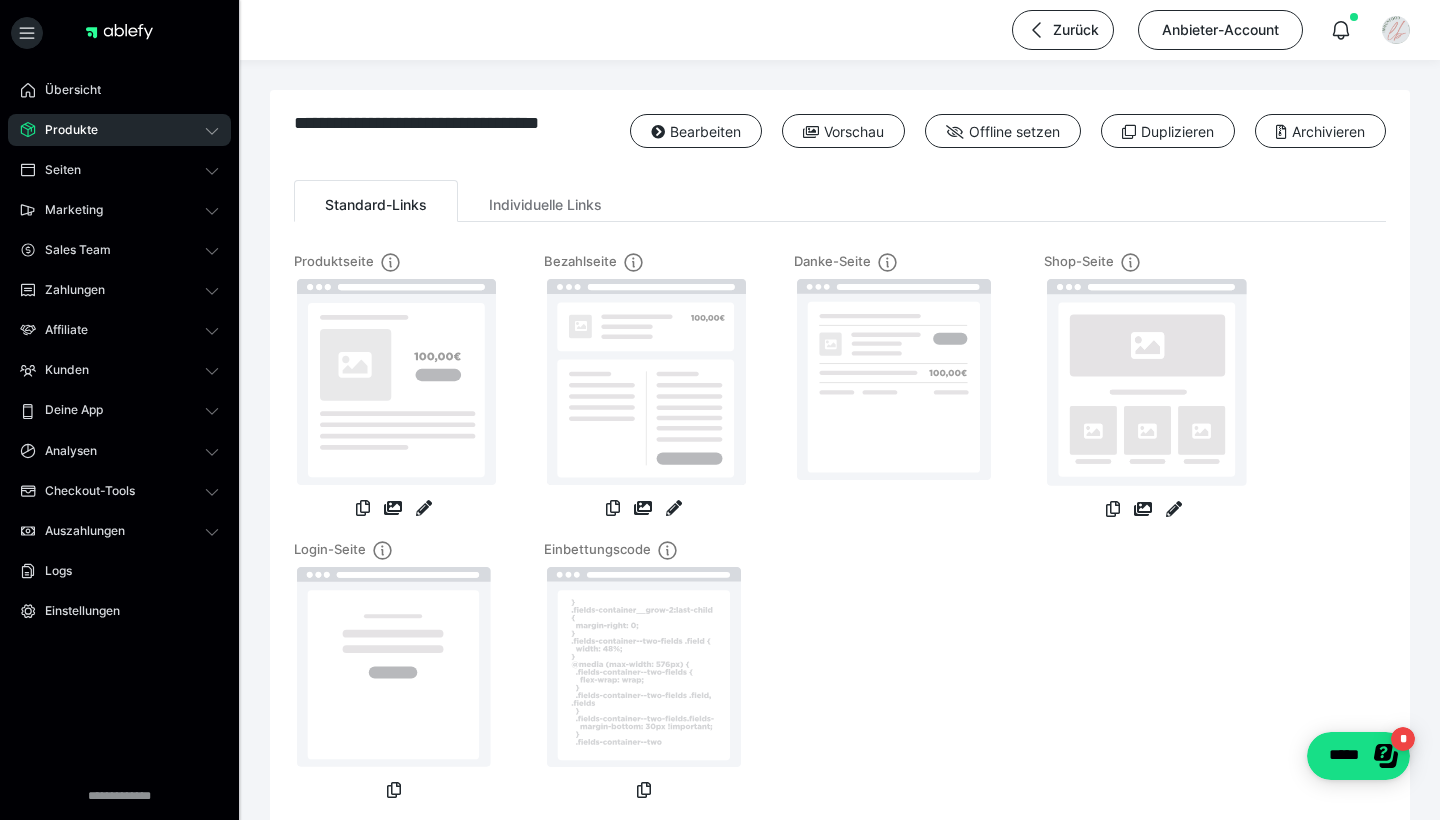 scroll, scrollTop: 27, scrollLeft: 0, axis: vertical 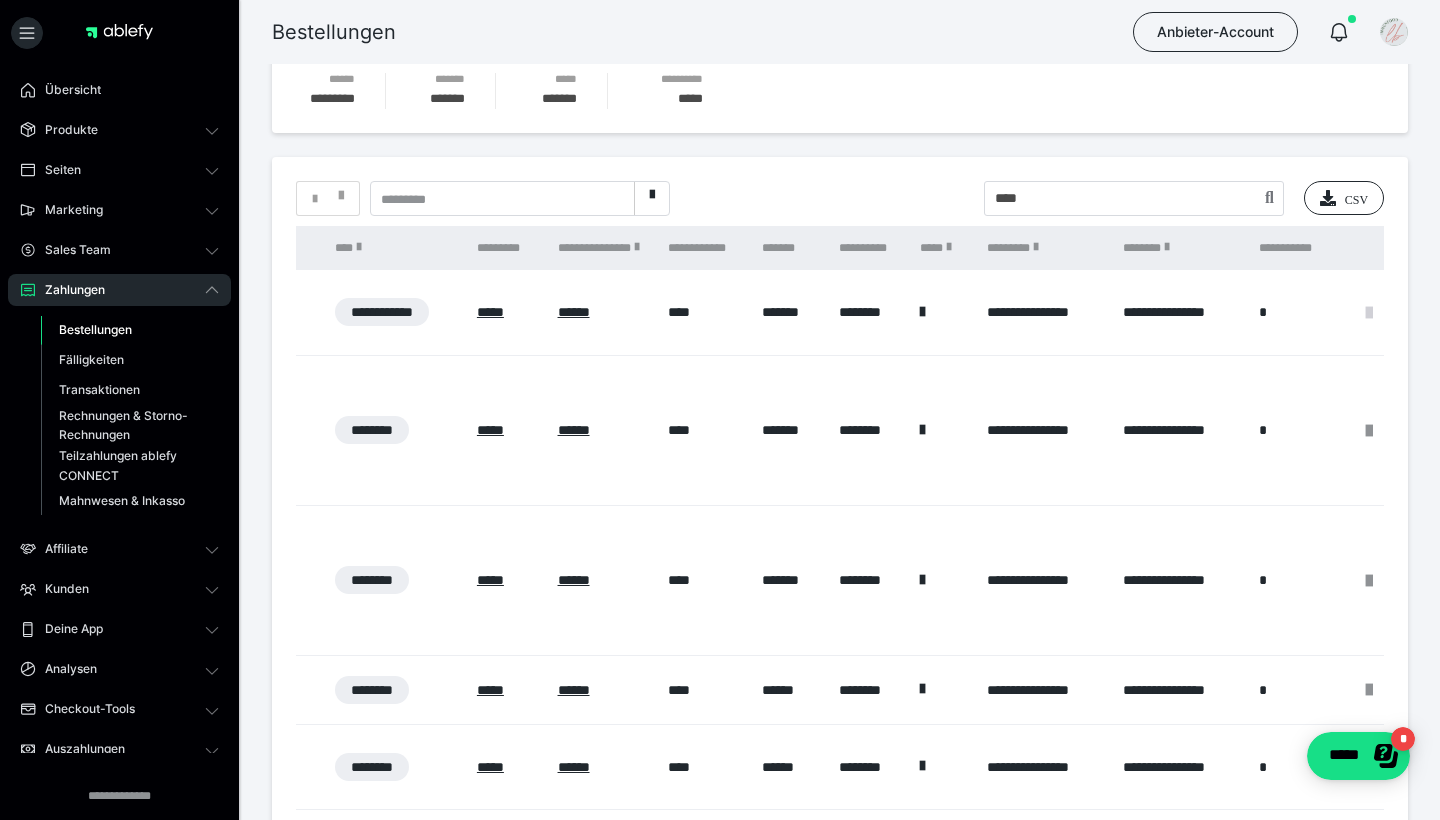click at bounding box center (1369, 313) 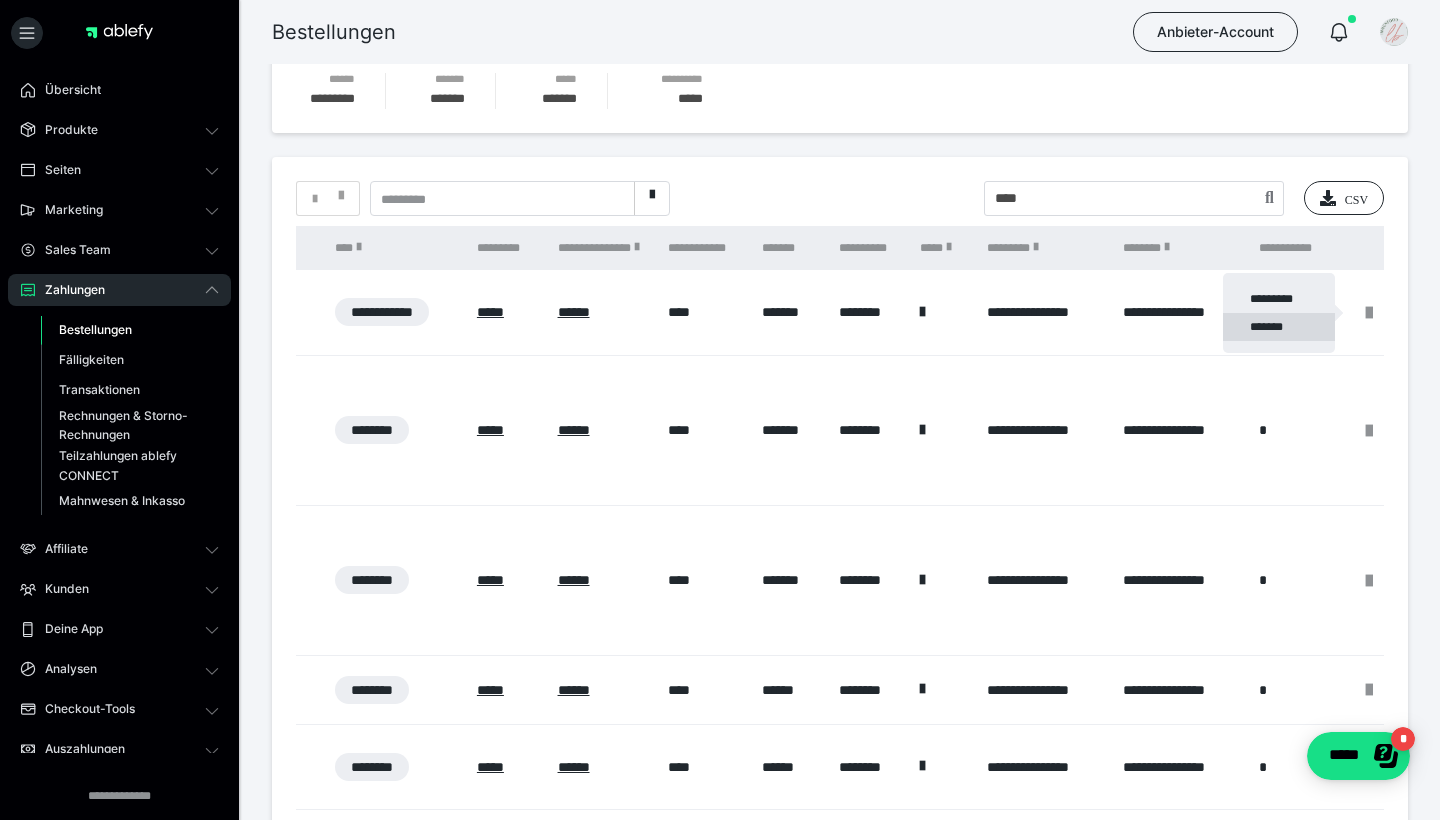 click on "*******" at bounding box center [1279, 327] 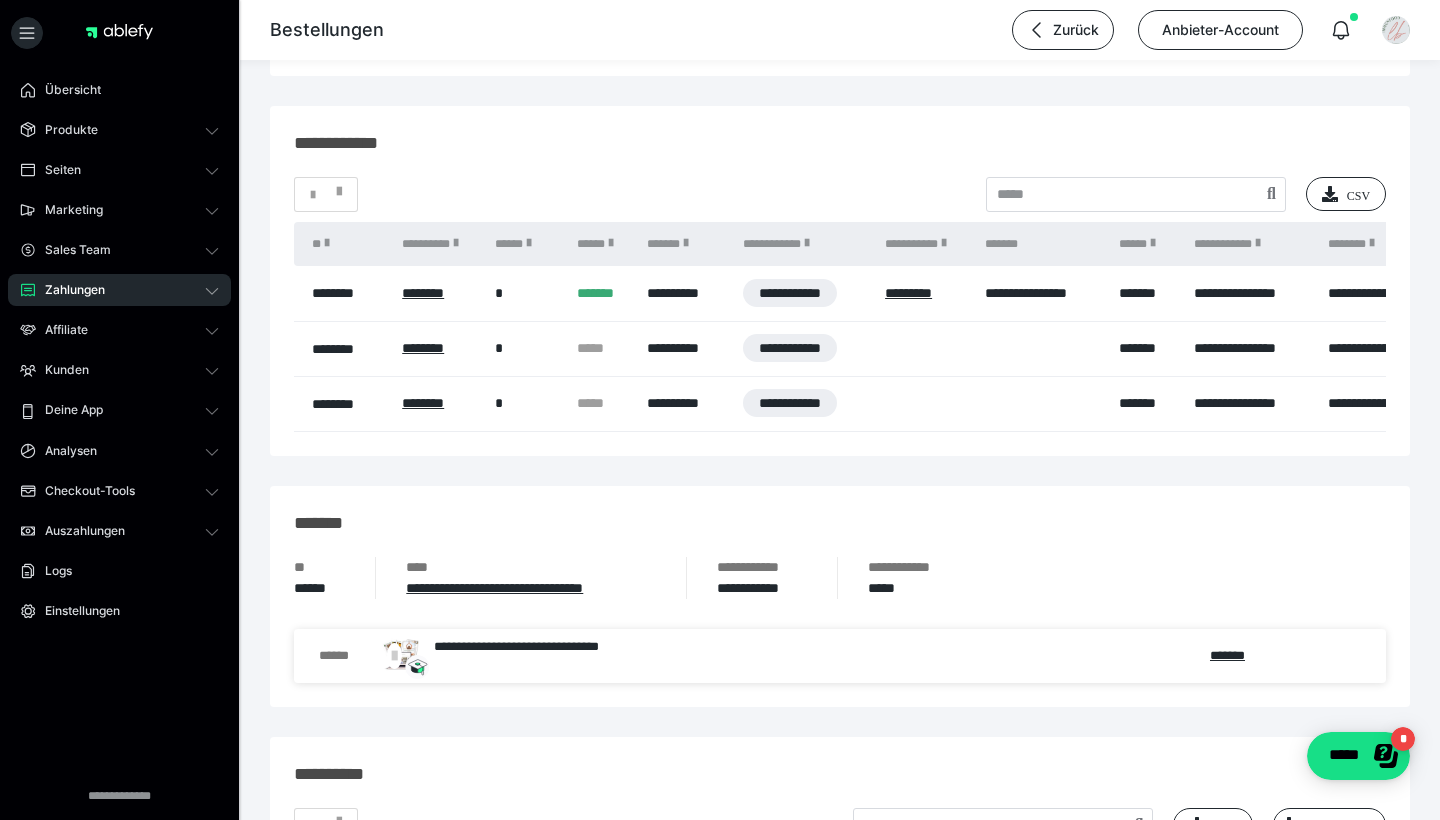 scroll, scrollTop: 974, scrollLeft: 0, axis: vertical 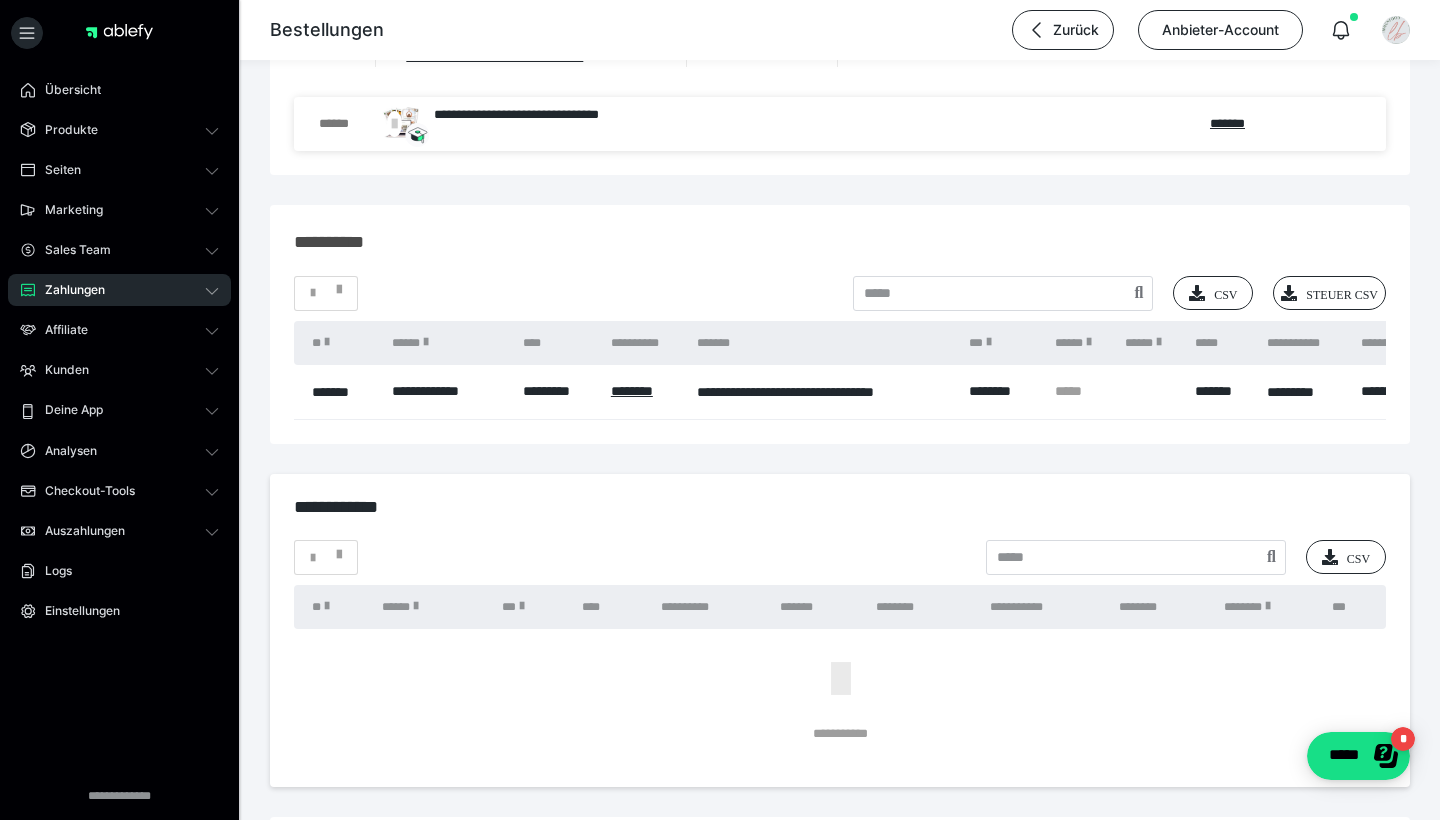 click on "********" at bounding box center [804, -239] 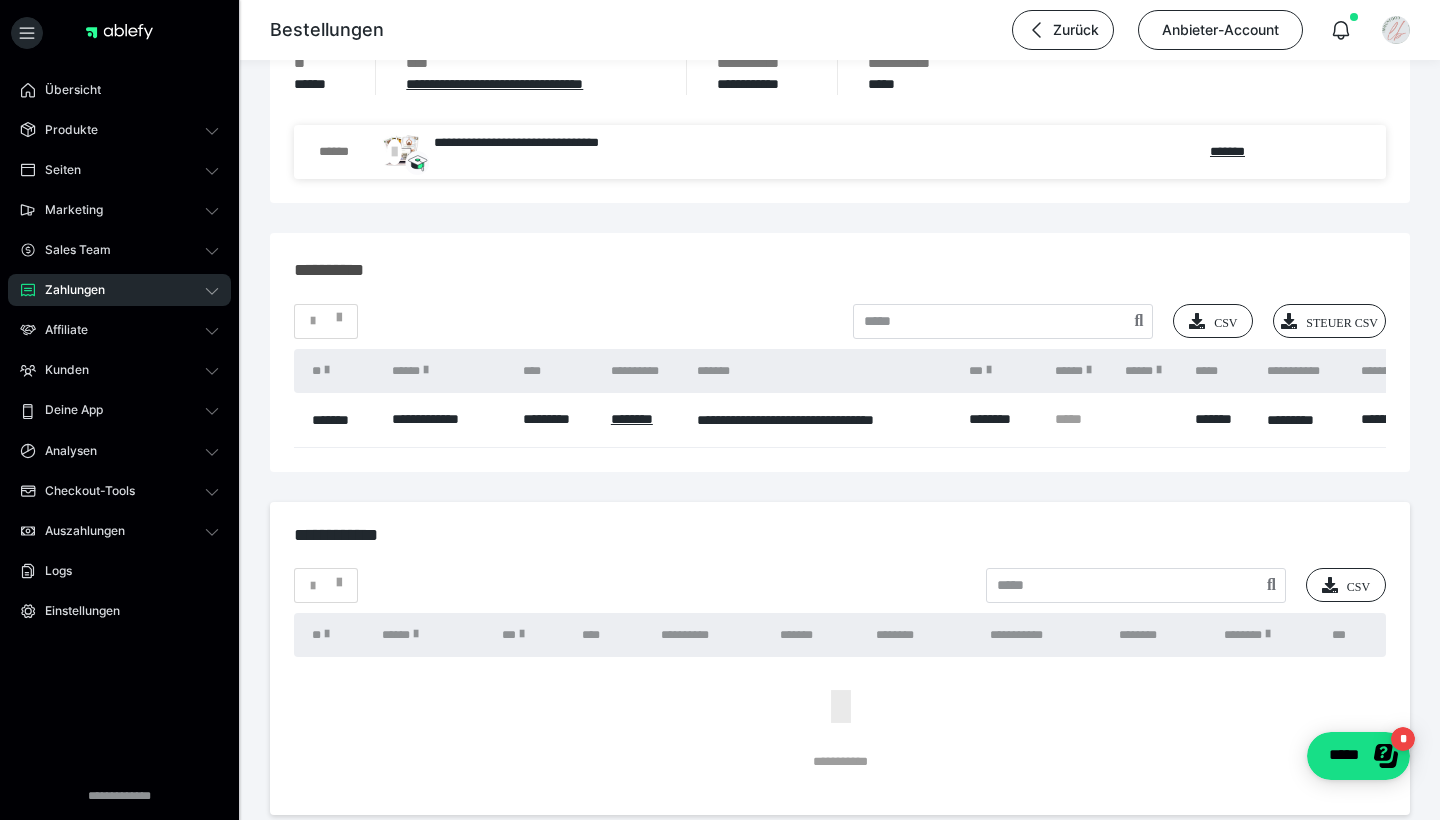 scroll, scrollTop: 1489, scrollLeft: 0, axis: vertical 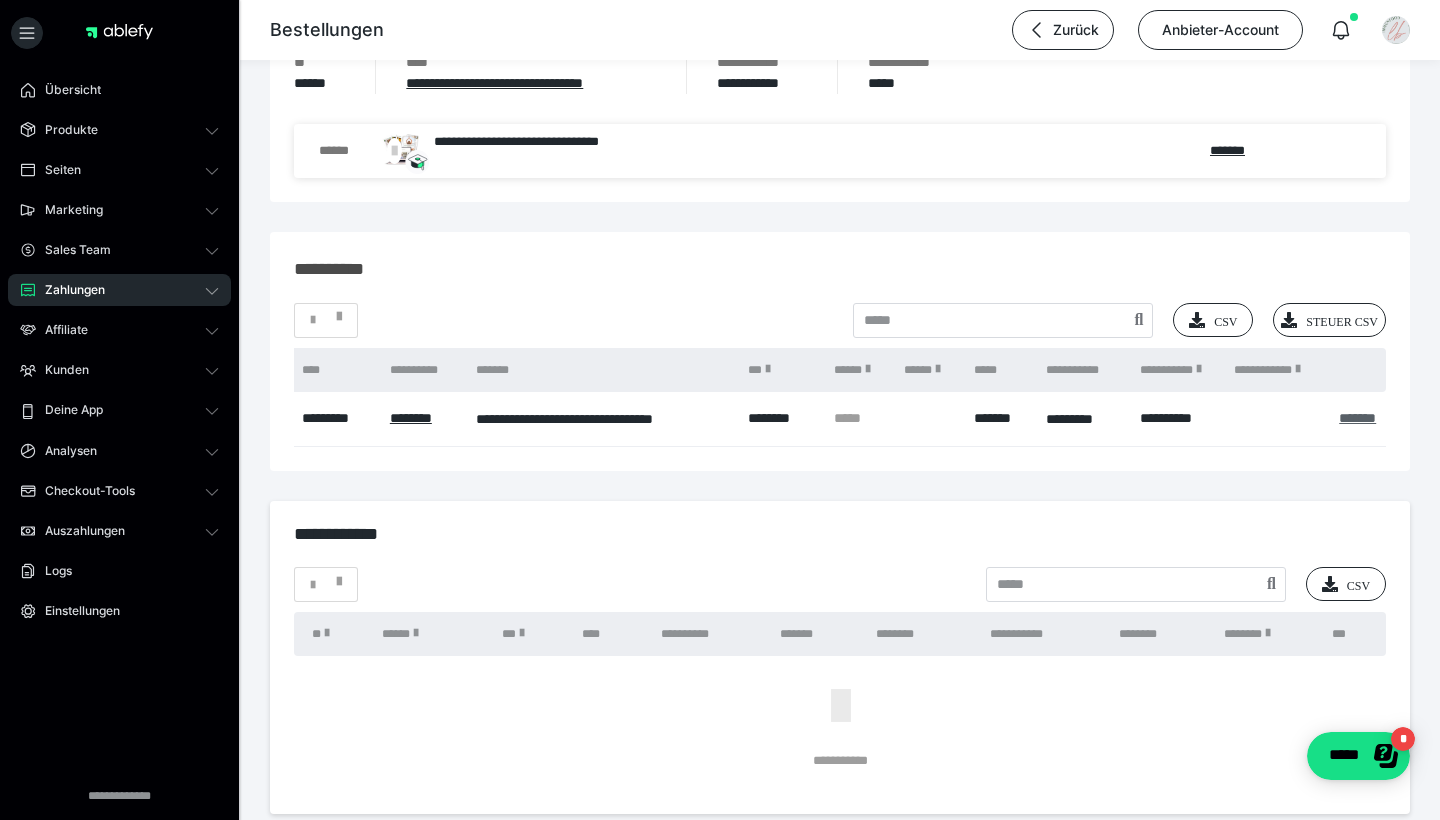click on "*******" at bounding box center [1357, 418] 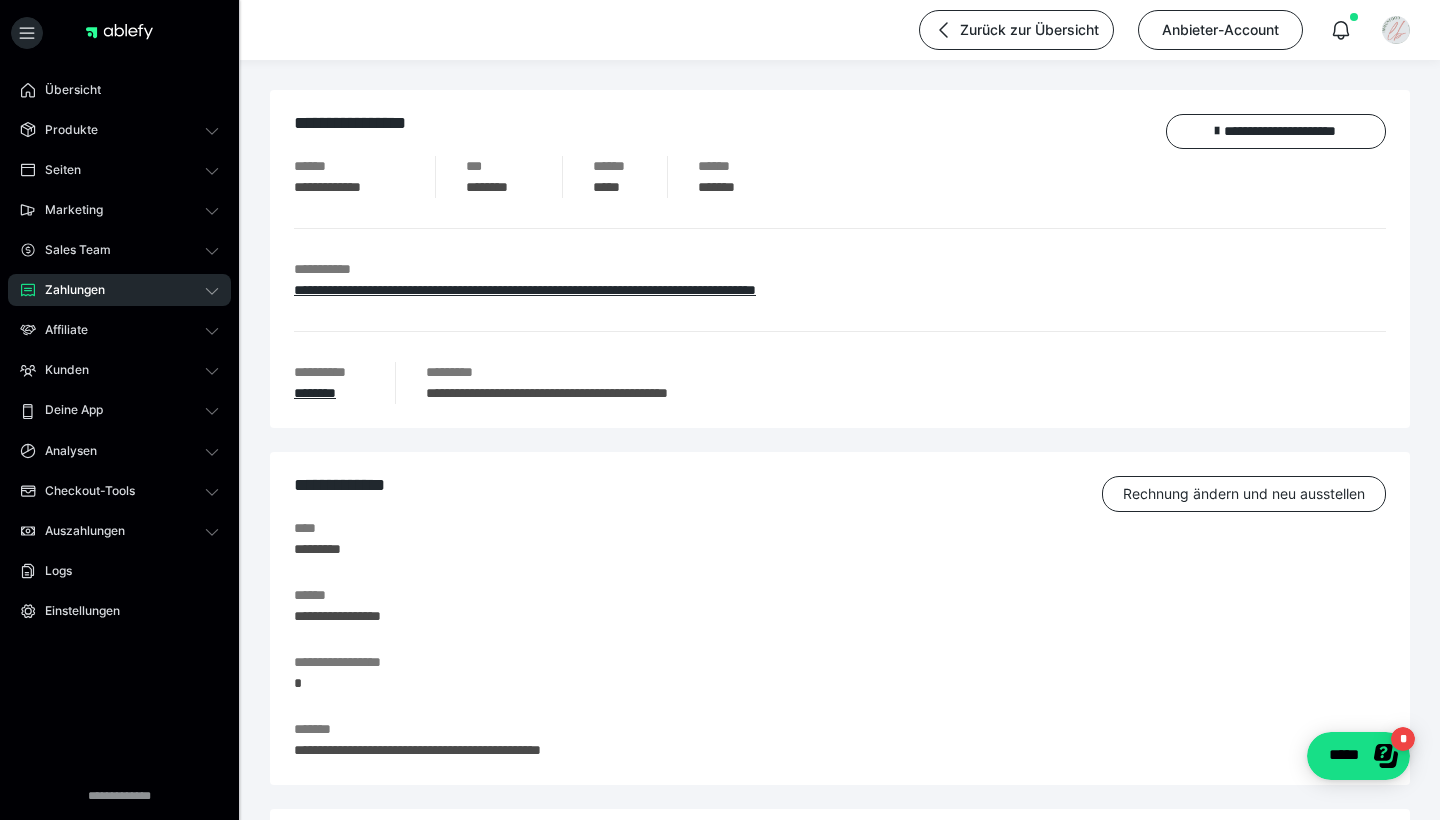 scroll, scrollTop: 0, scrollLeft: 0, axis: both 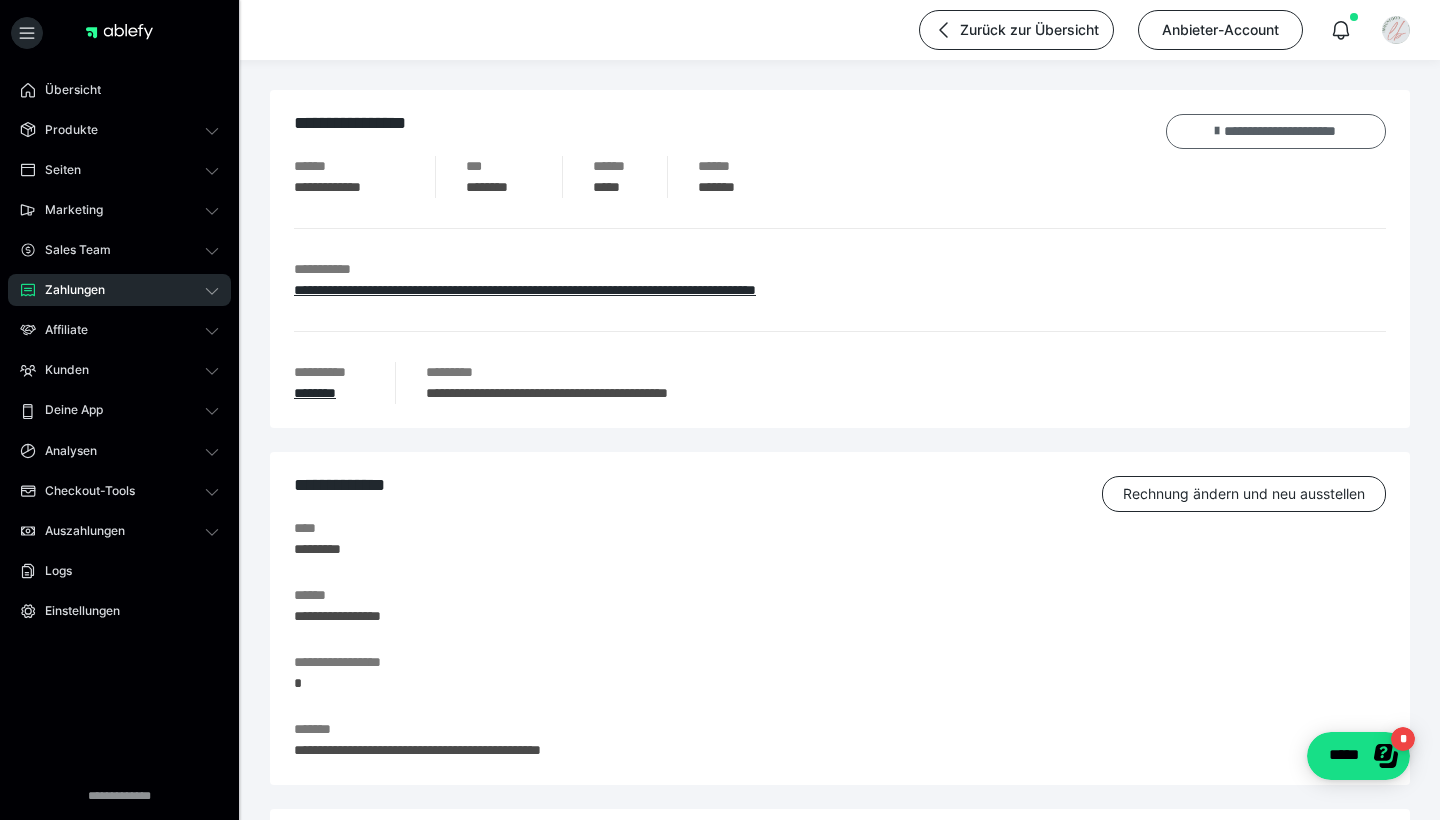 click on "**********" at bounding box center [1276, 131] 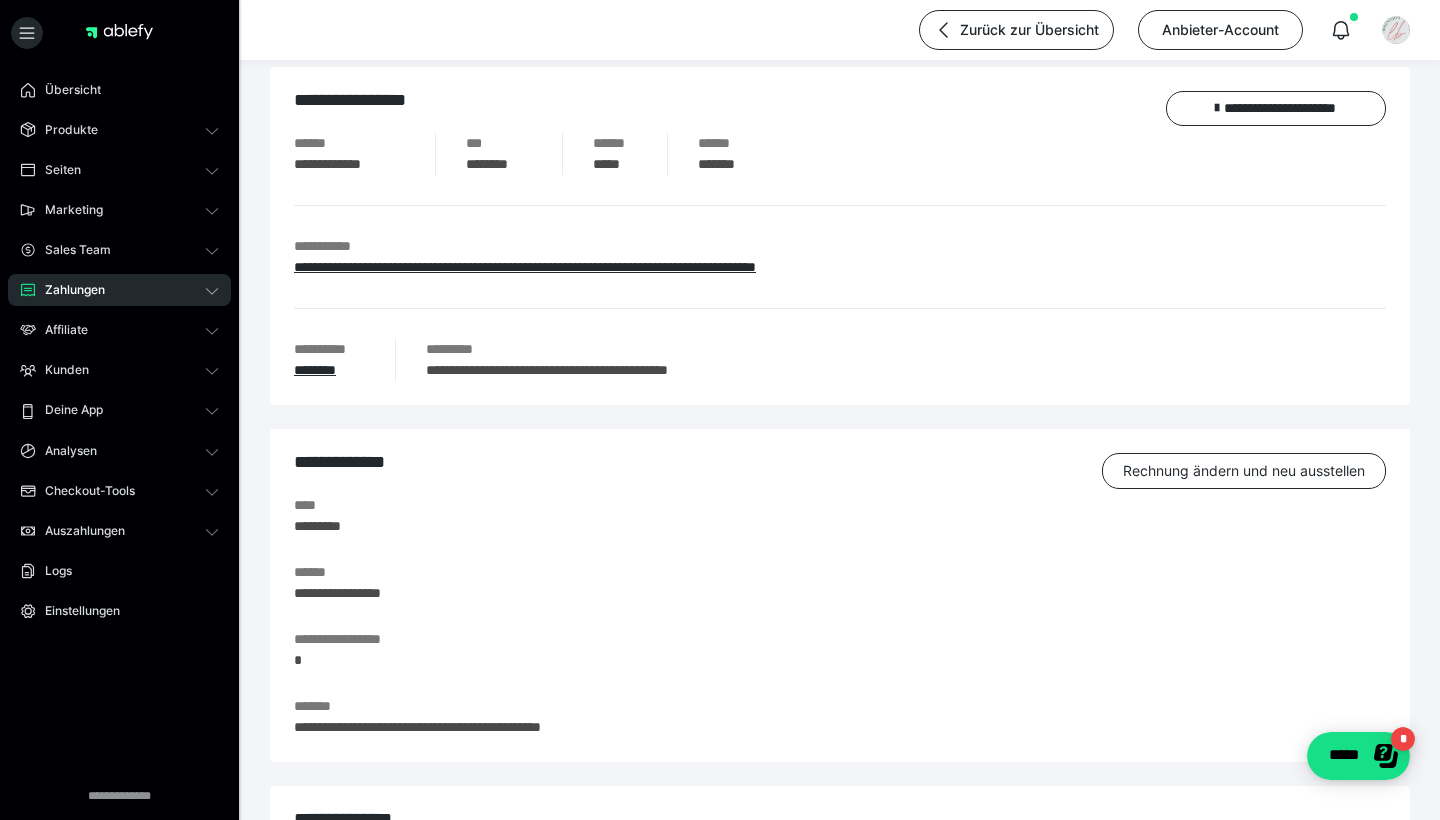 scroll, scrollTop: 18, scrollLeft: 0, axis: vertical 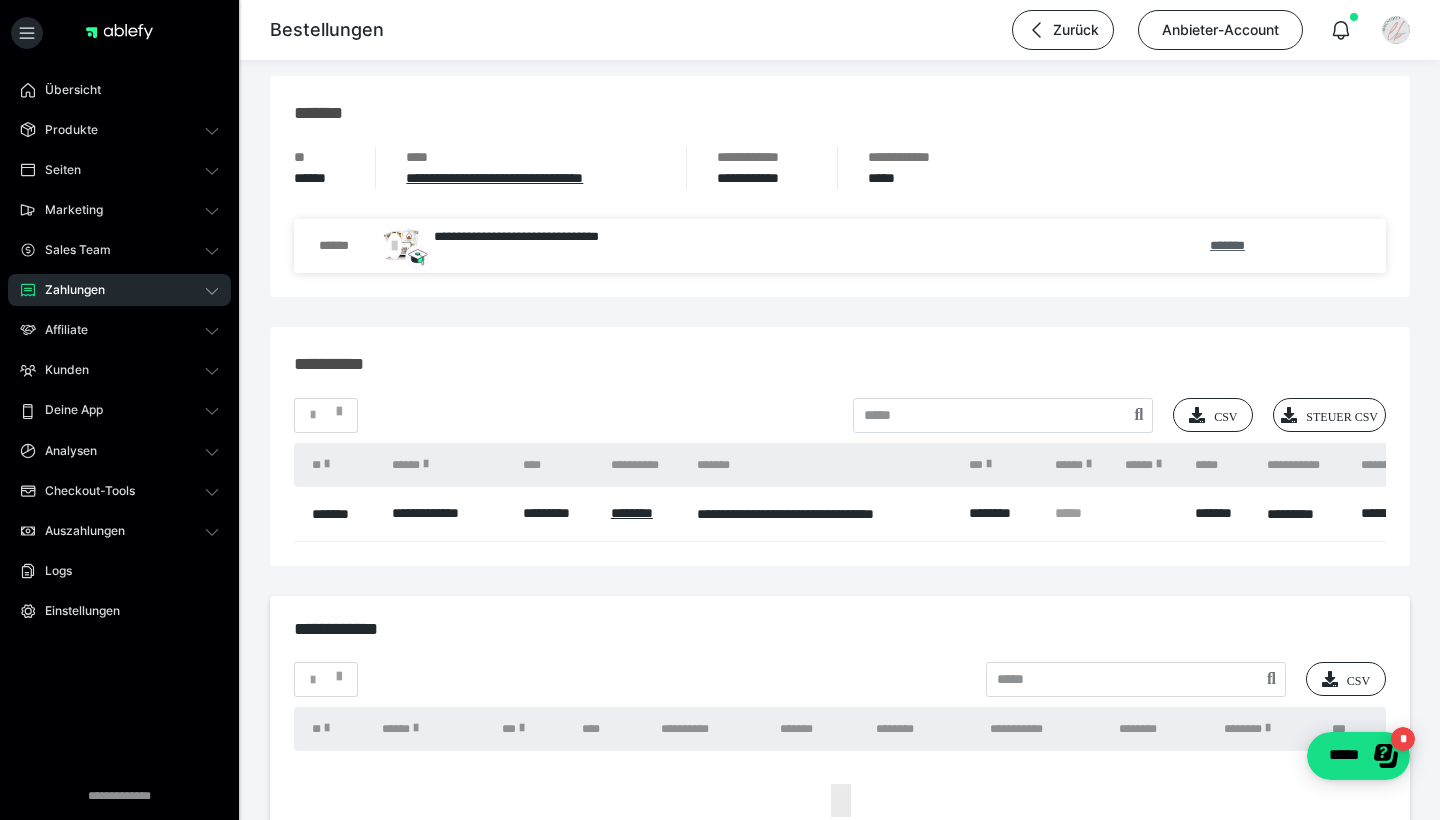 click on "*******" at bounding box center [1227, 245] 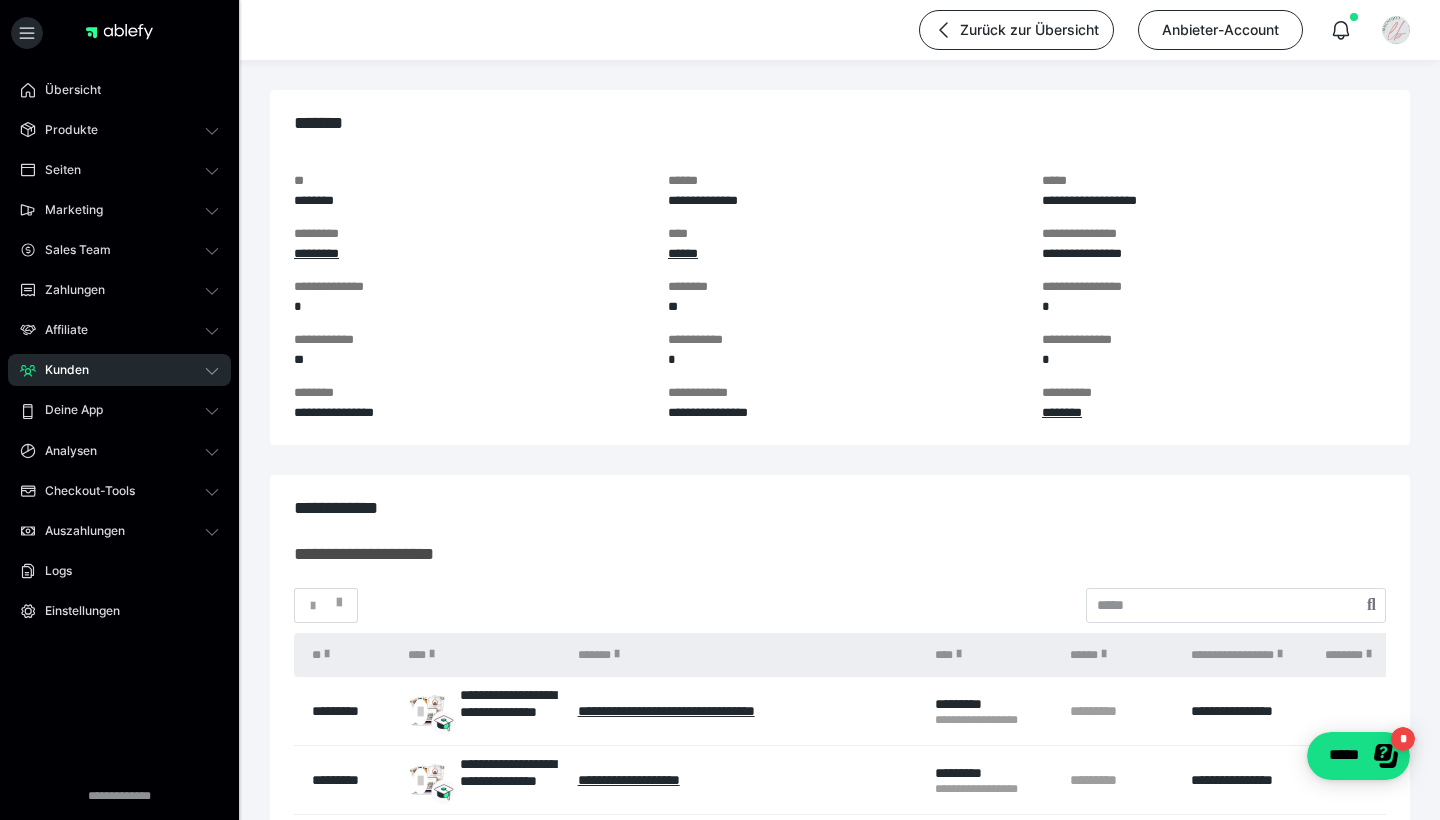 scroll, scrollTop: 0, scrollLeft: 0, axis: both 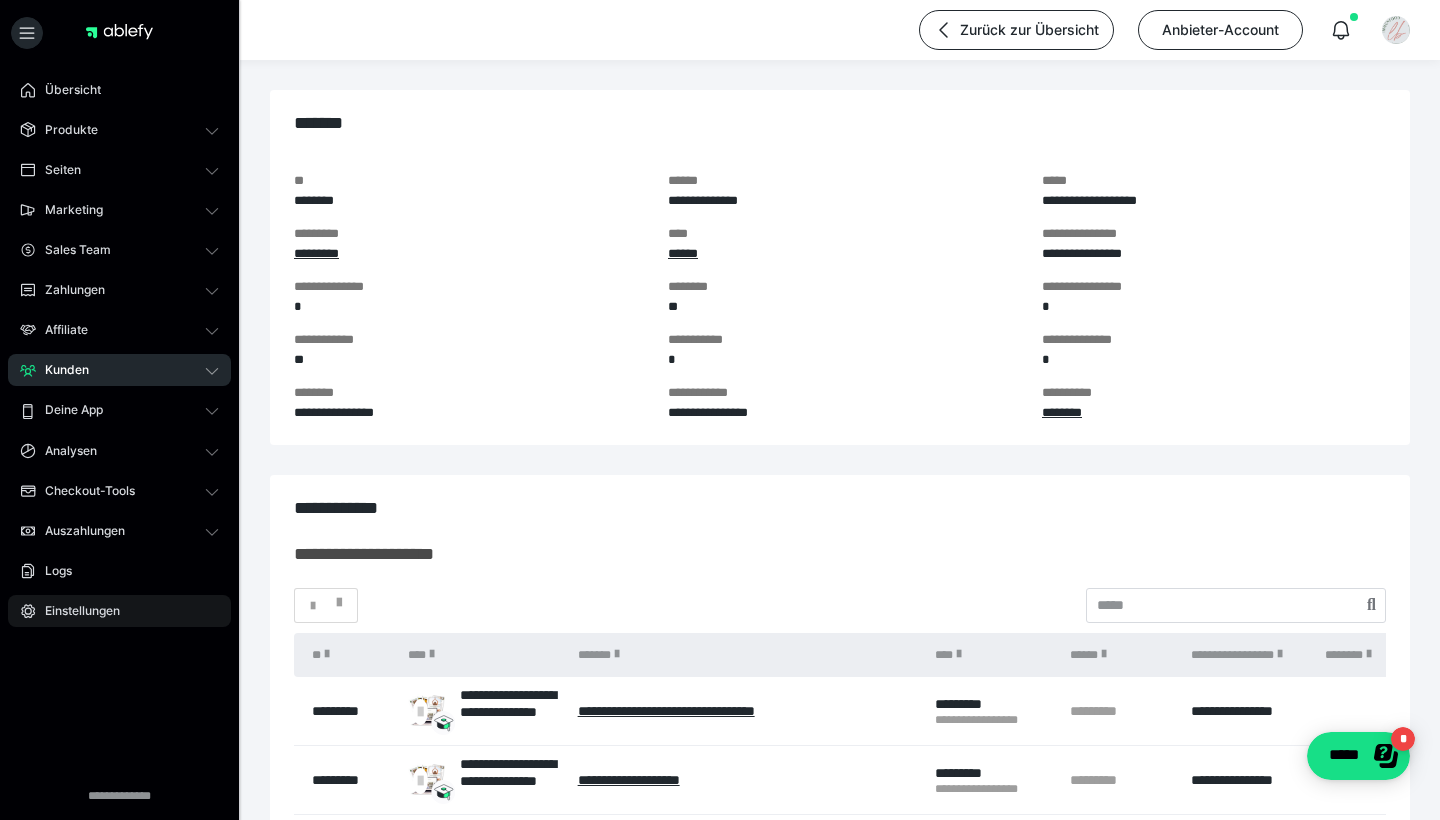 click on "Einstellungen" at bounding box center (119, 611) 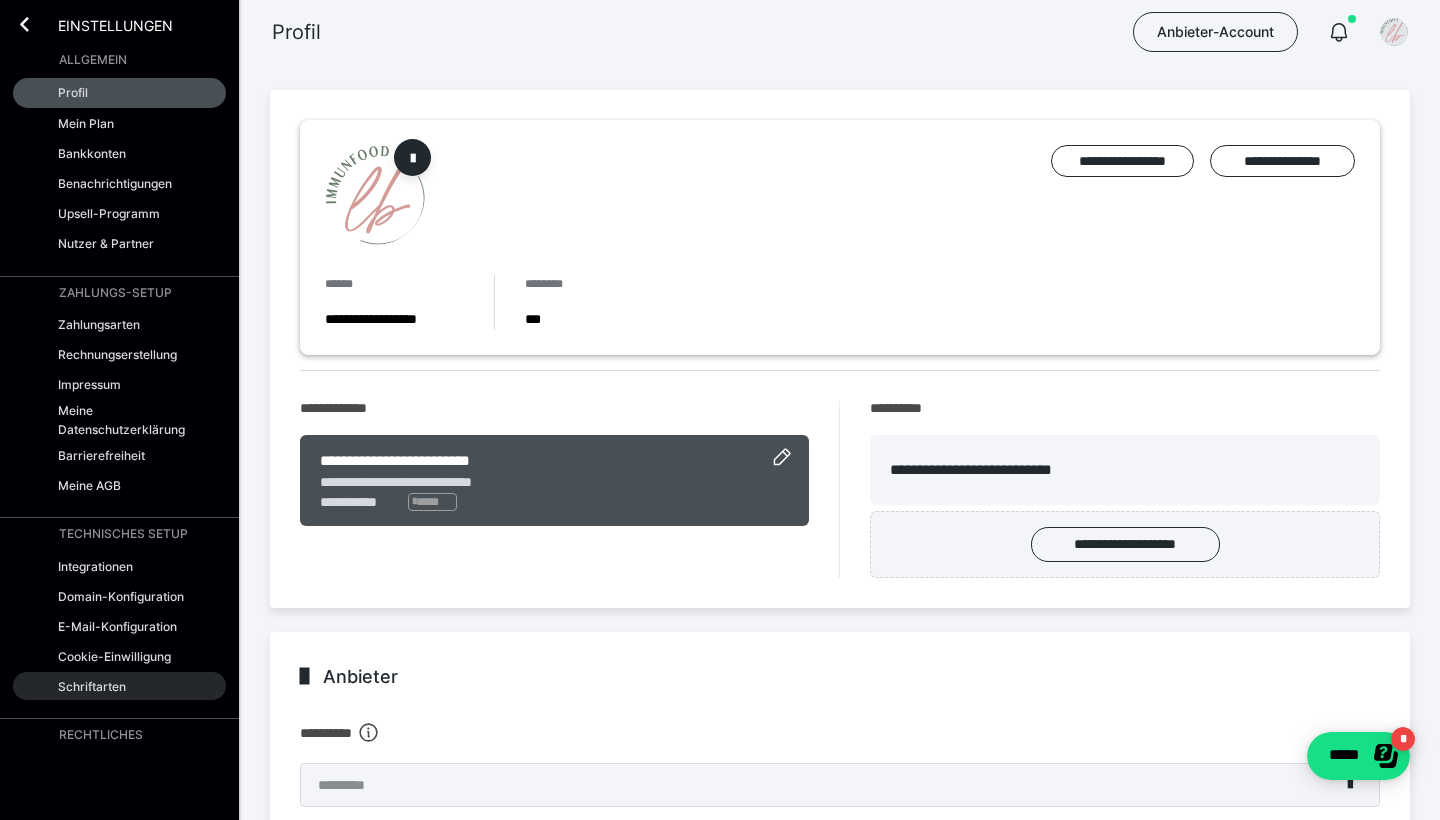scroll, scrollTop: 0, scrollLeft: 0, axis: both 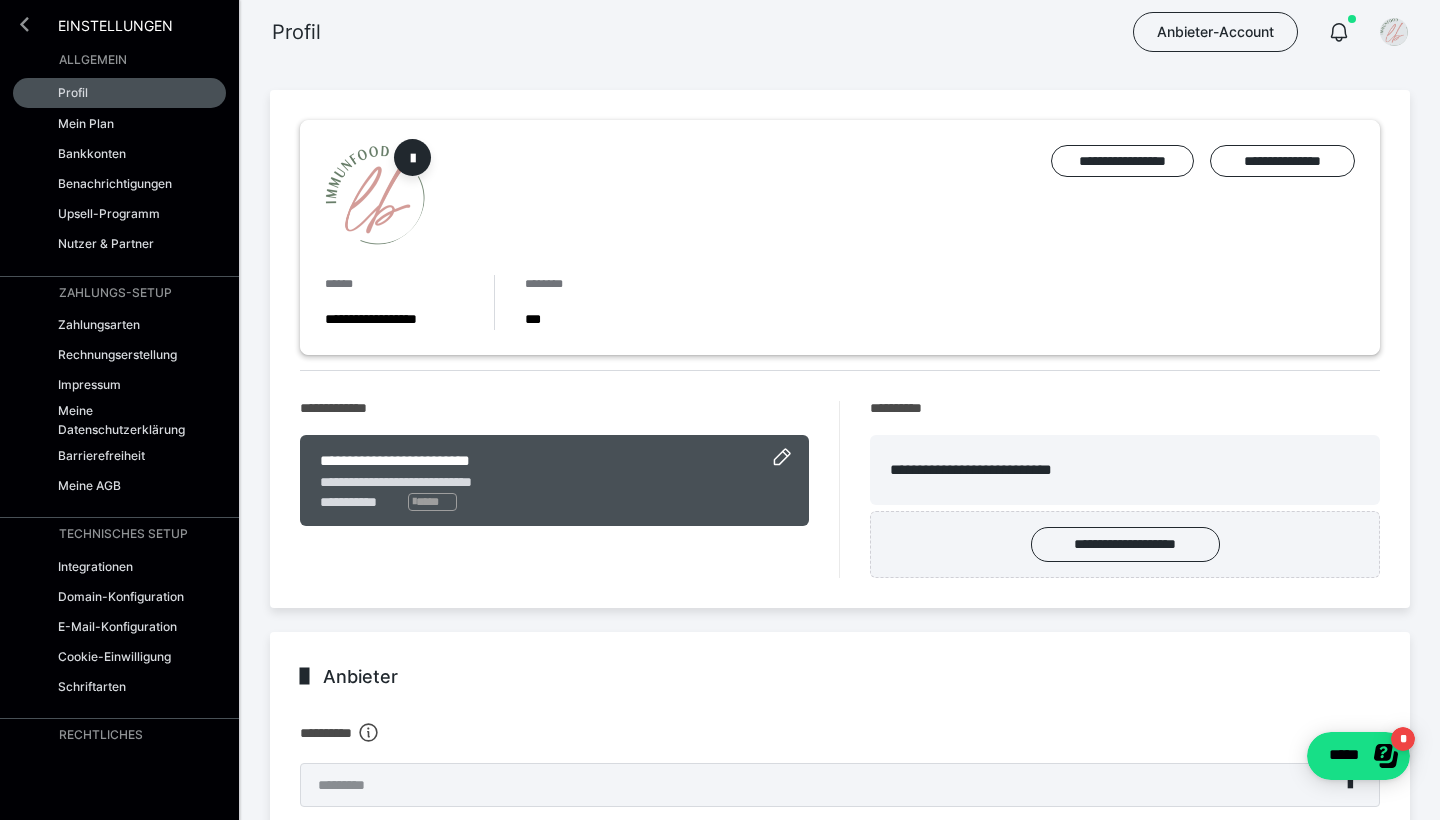 click at bounding box center [24, 24] 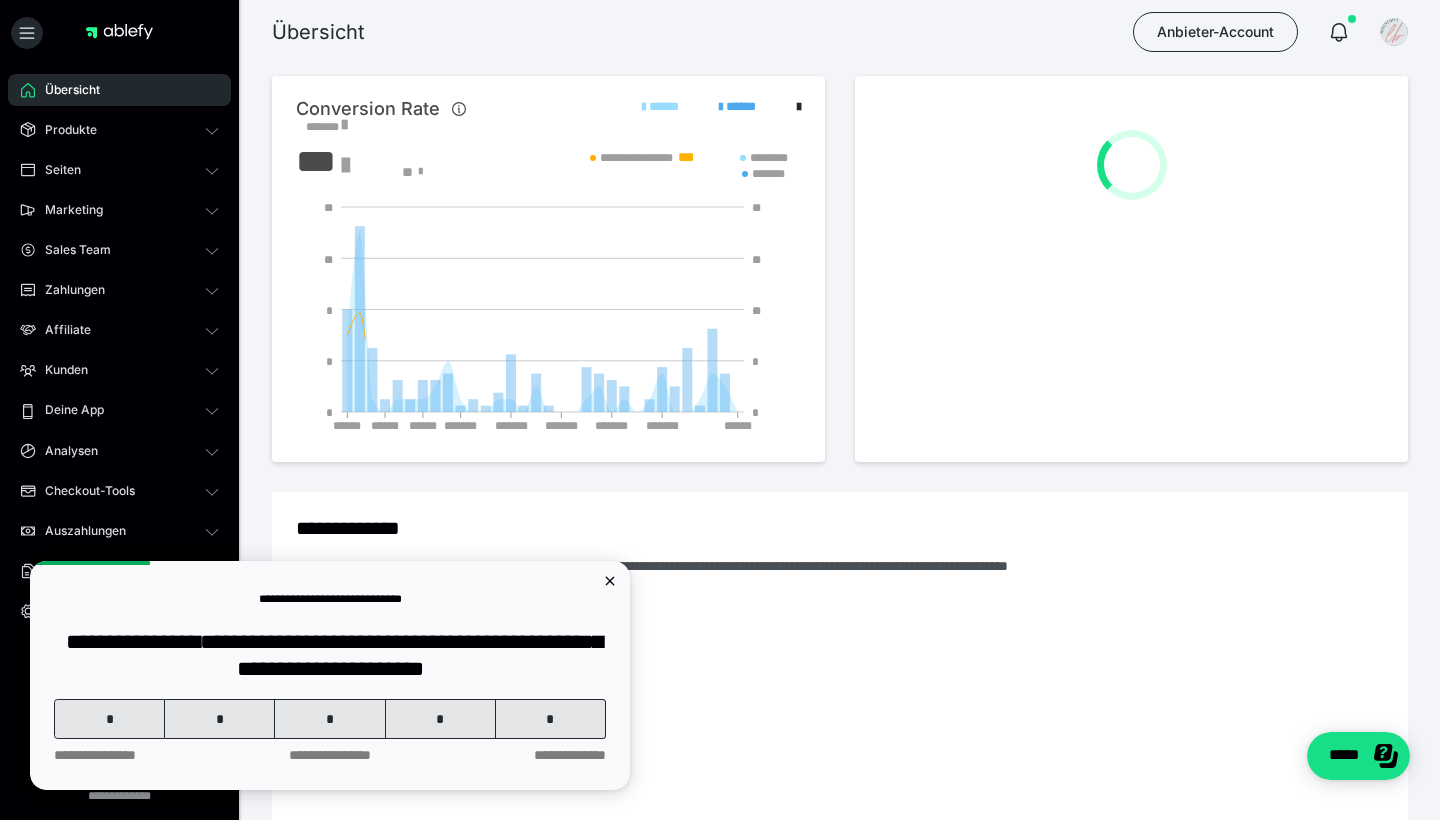 scroll, scrollTop: 0, scrollLeft: 0, axis: both 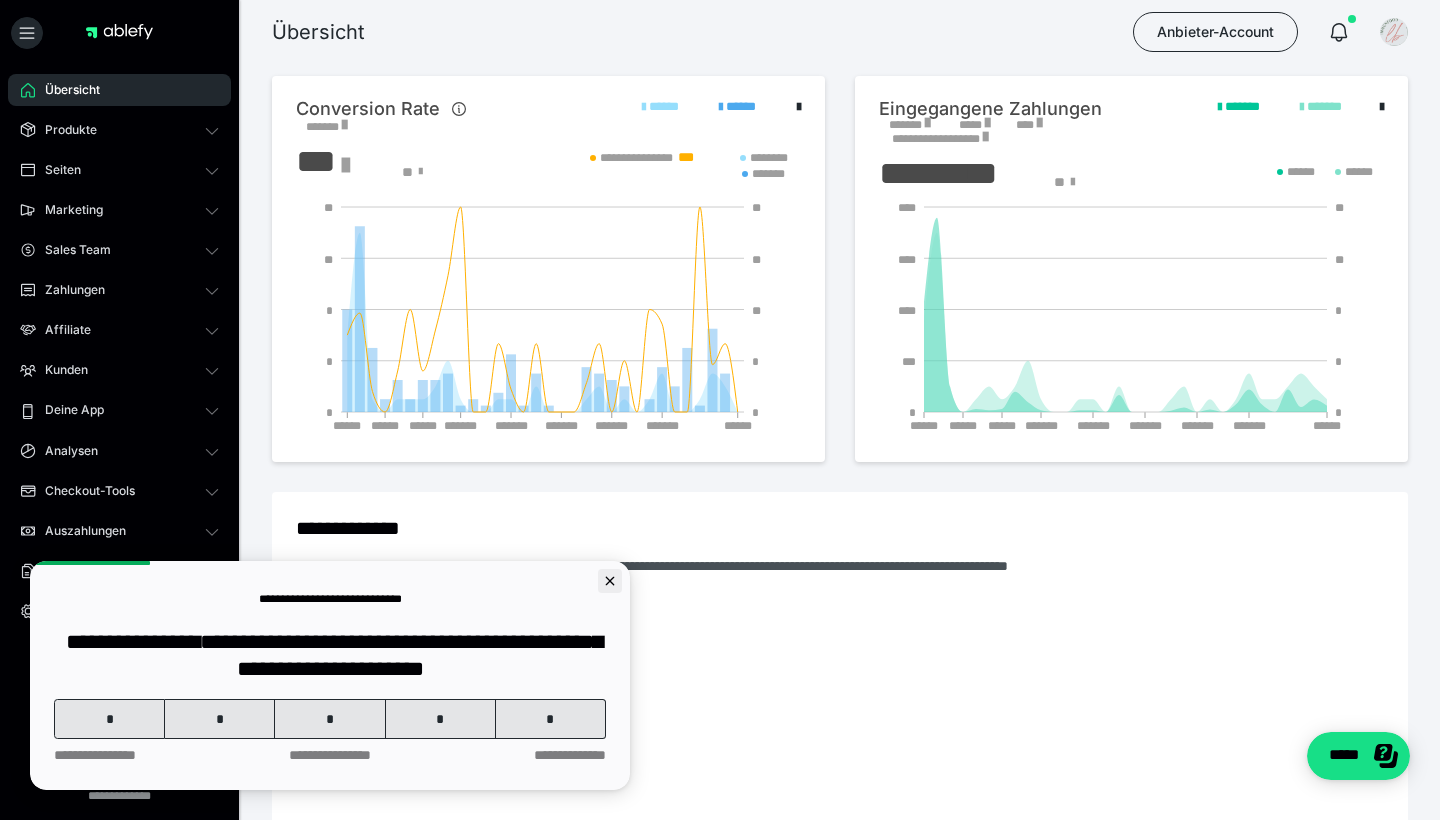 click 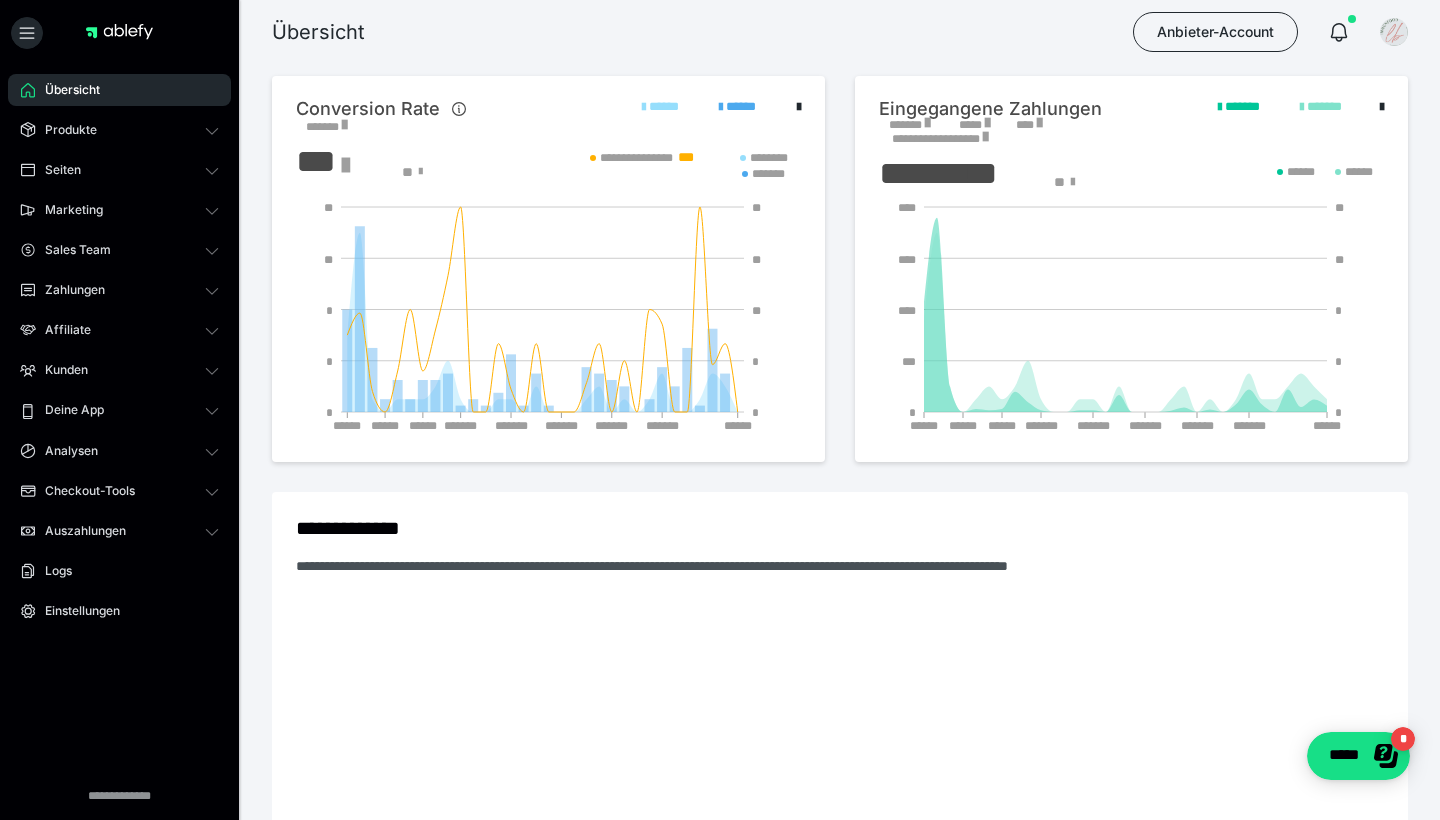 scroll, scrollTop: 0, scrollLeft: 0, axis: both 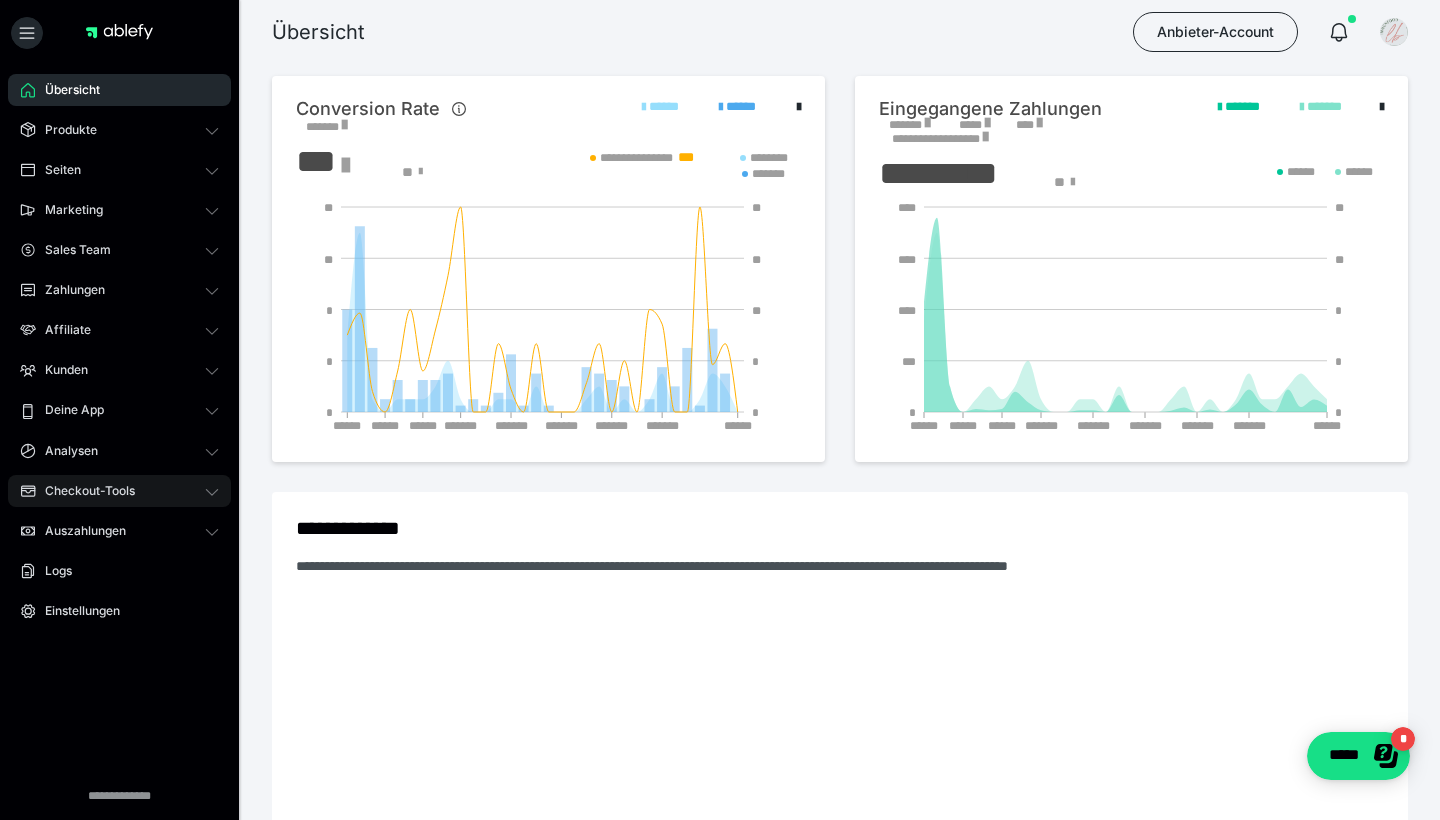 click on "Checkout-Tools" at bounding box center [119, 491] 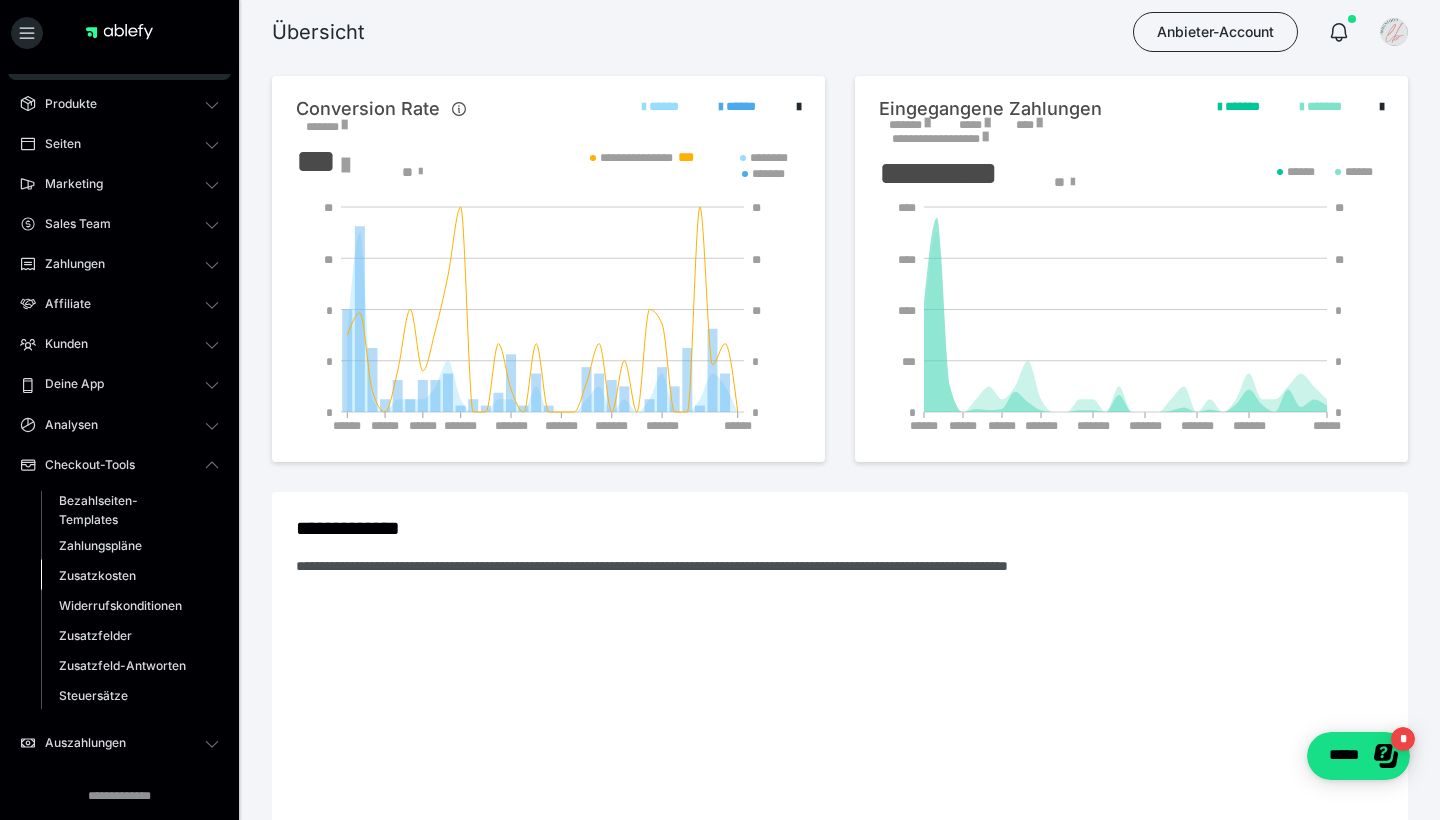 scroll, scrollTop: 32, scrollLeft: 0, axis: vertical 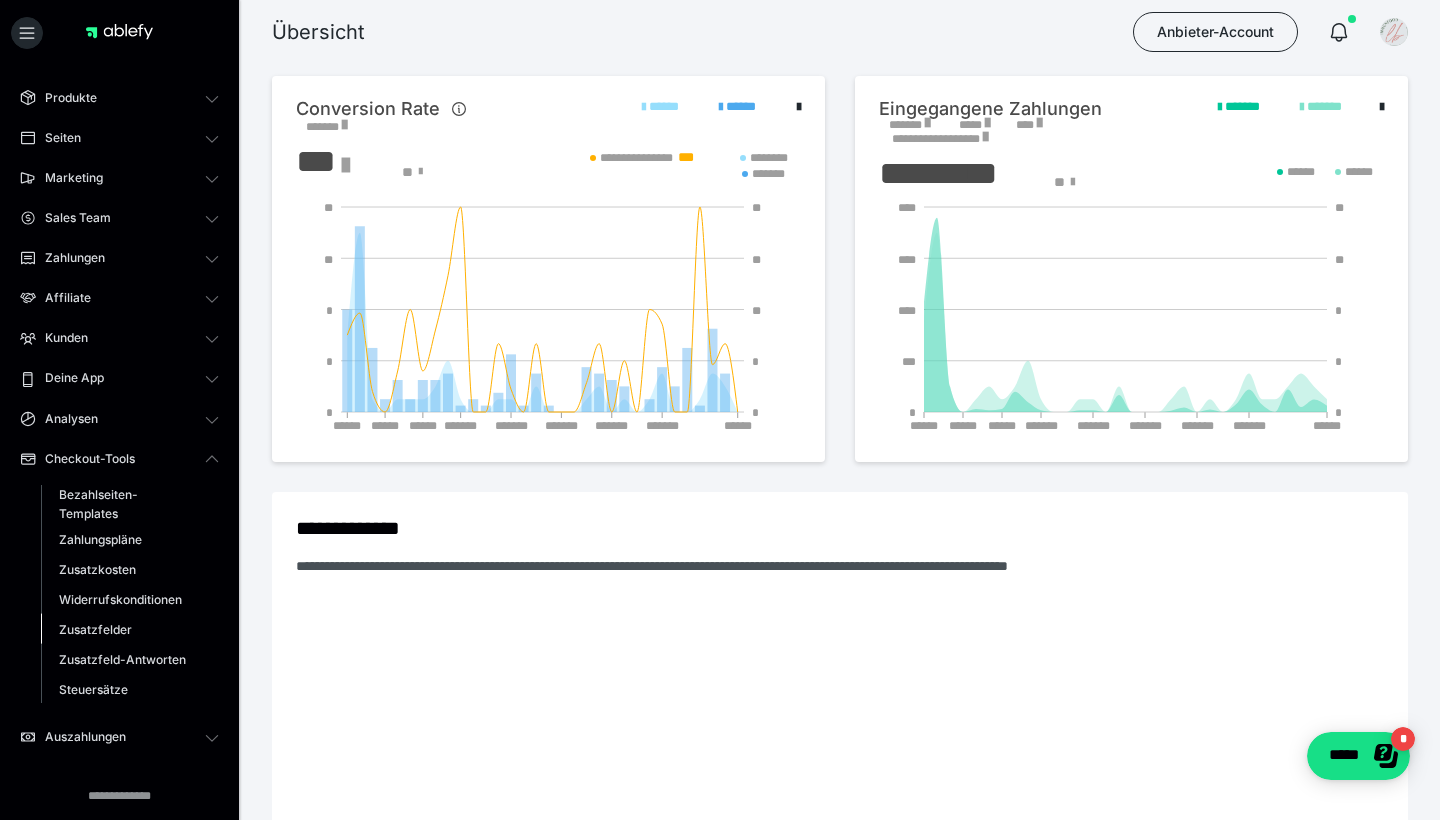 click on "Zusatzfelder" at bounding box center [95, 629] 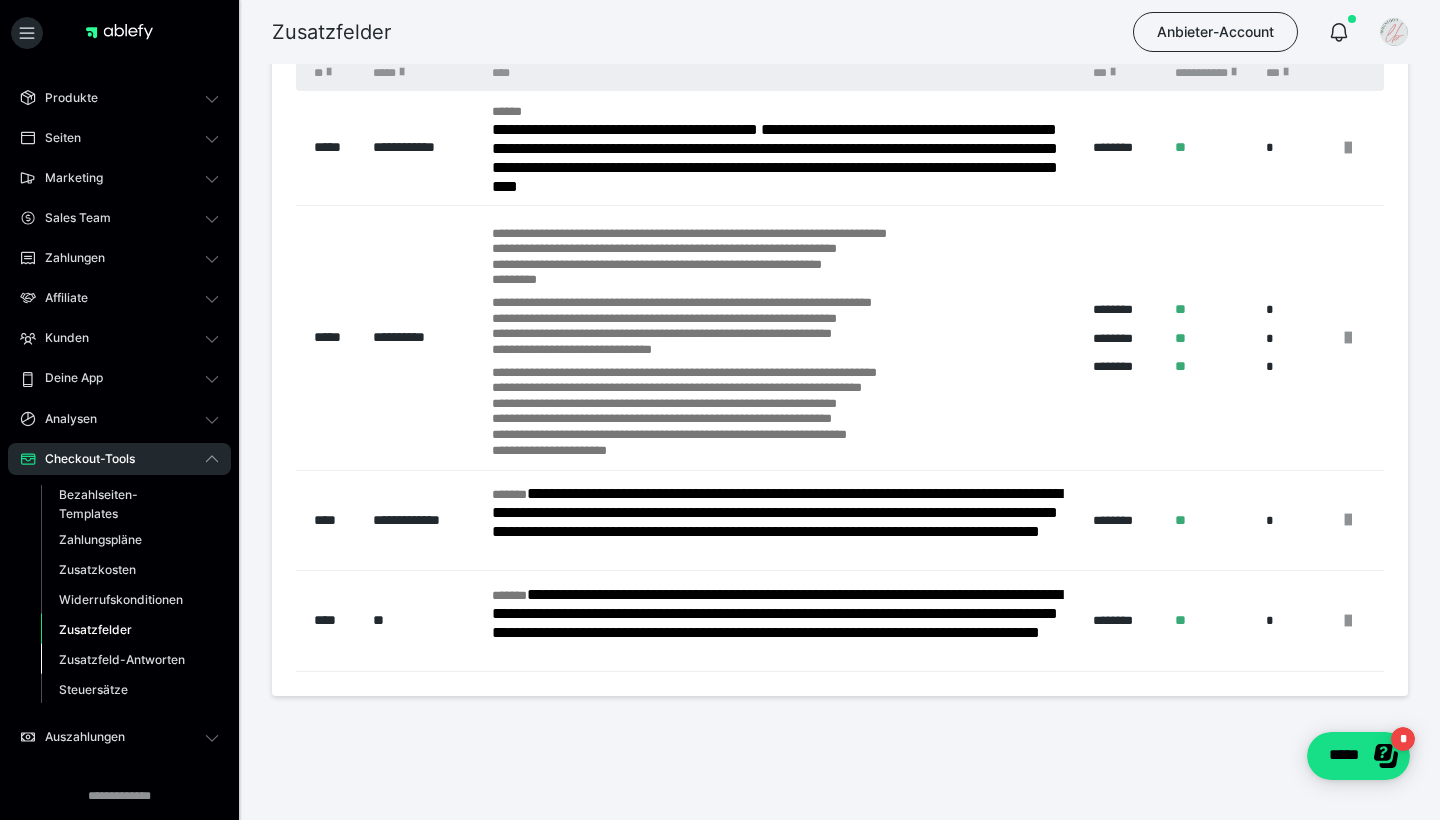 scroll, scrollTop: 143, scrollLeft: 0, axis: vertical 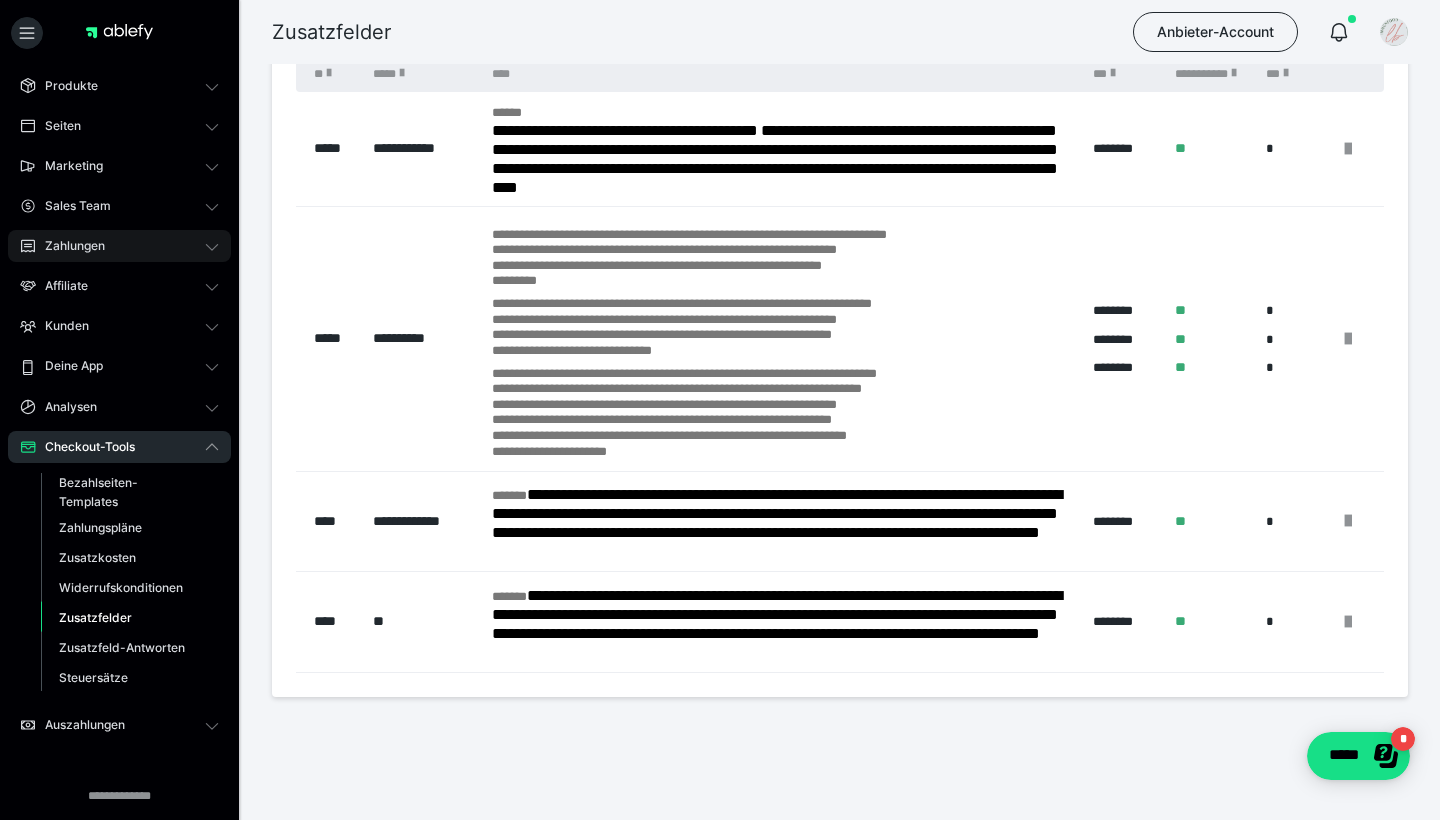 click on "Zahlungen" at bounding box center [119, 246] 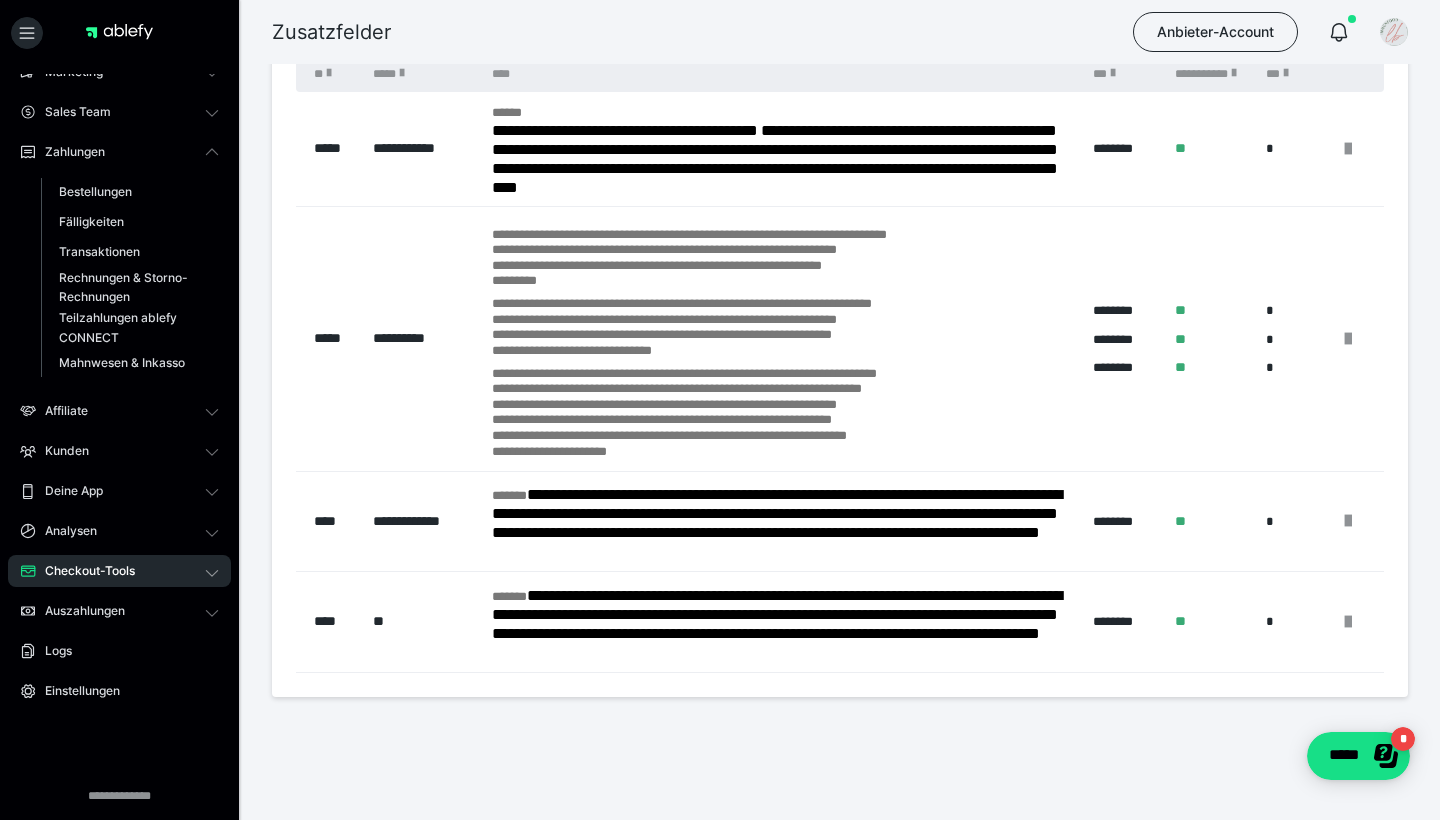 scroll, scrollTop: 137, scrollLeft: 0, axis: vertical 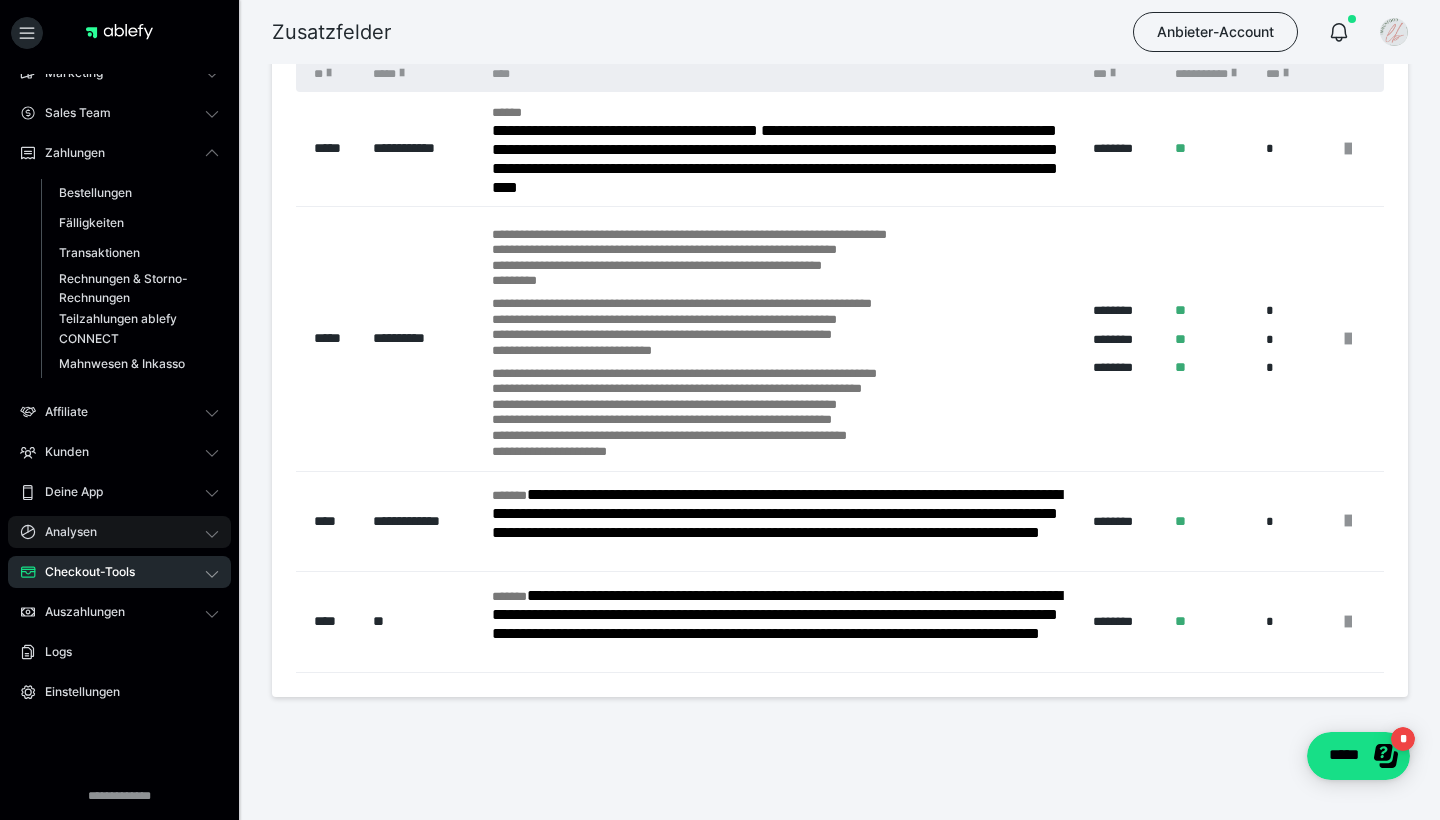 click on "Analysen" at bounding box center (64, 532) 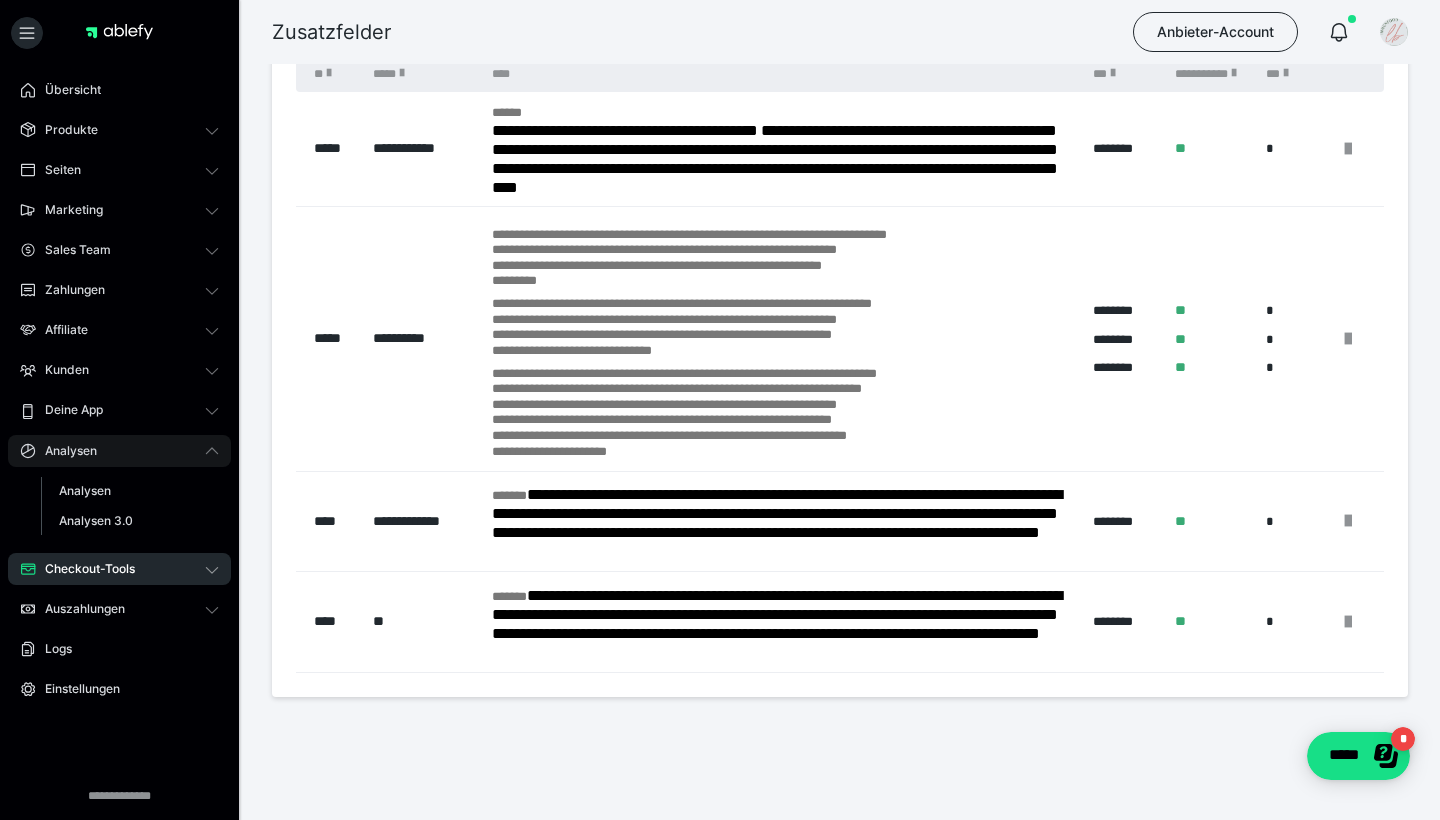 scroll, scrollTop: 0, scrollLeft: 0, axis: both 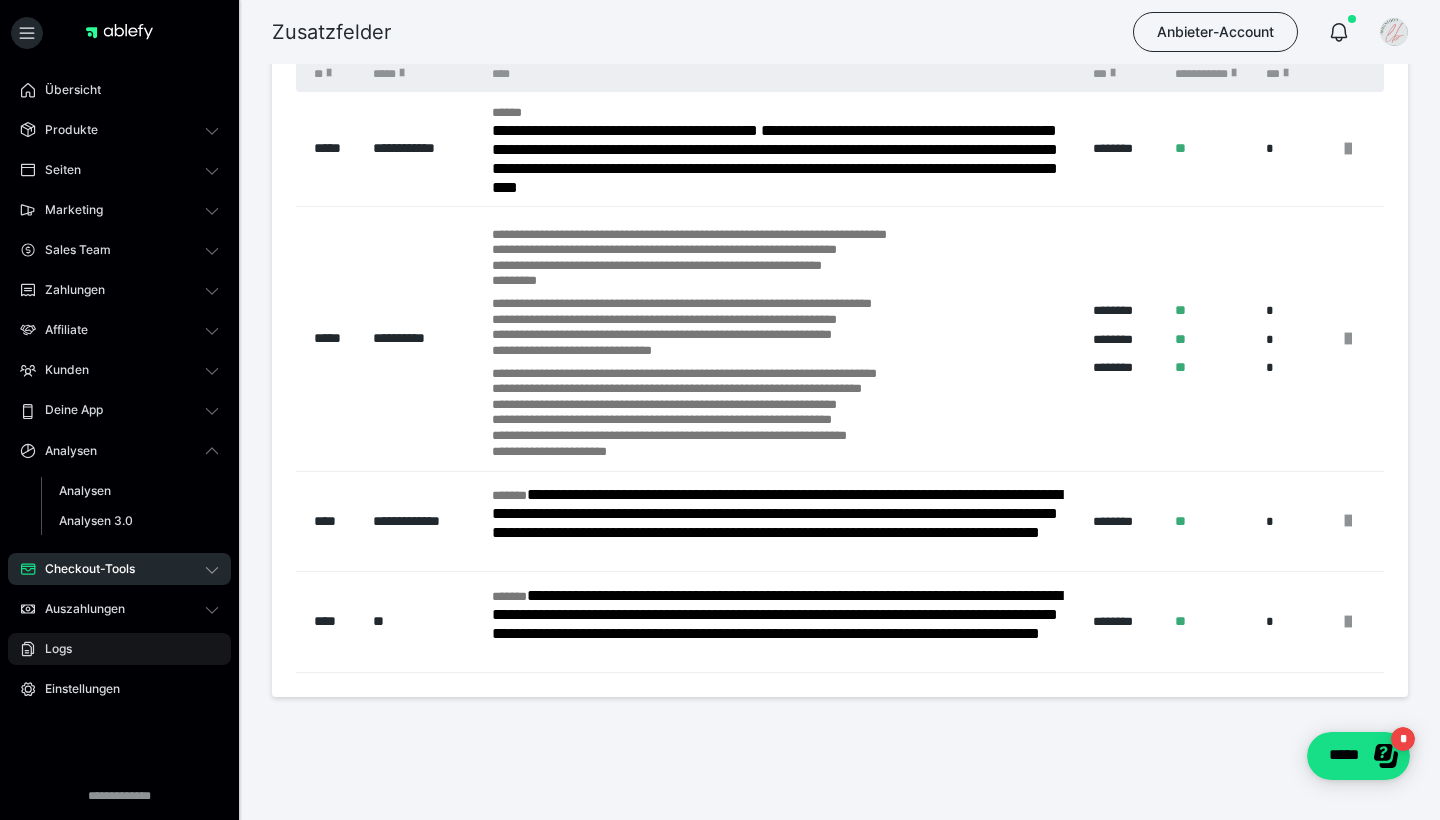 click on "Logs" at bounding box center (119, 649) 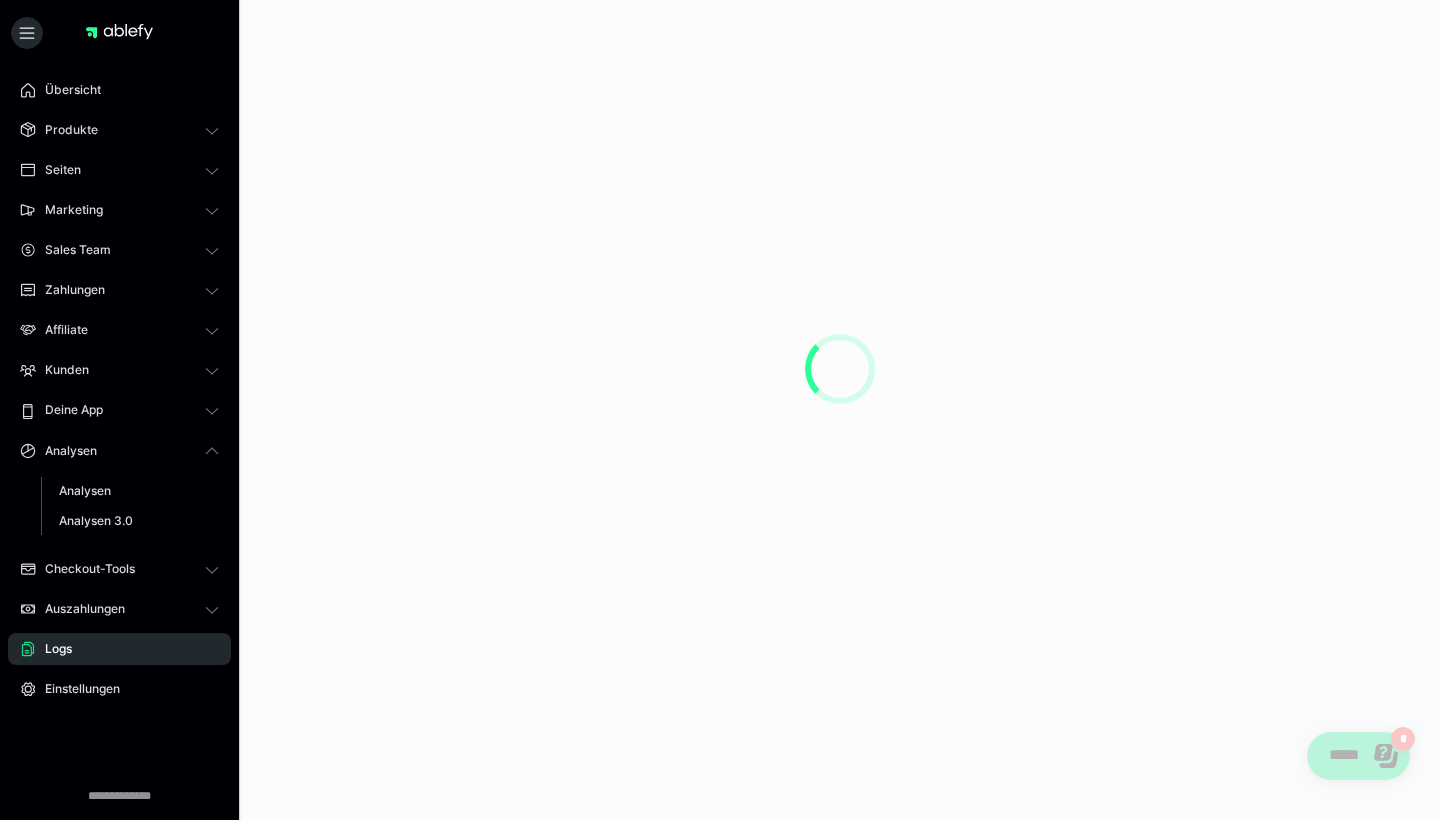scroll, scrollTop: 0, scrollLeft: 0, axis: both 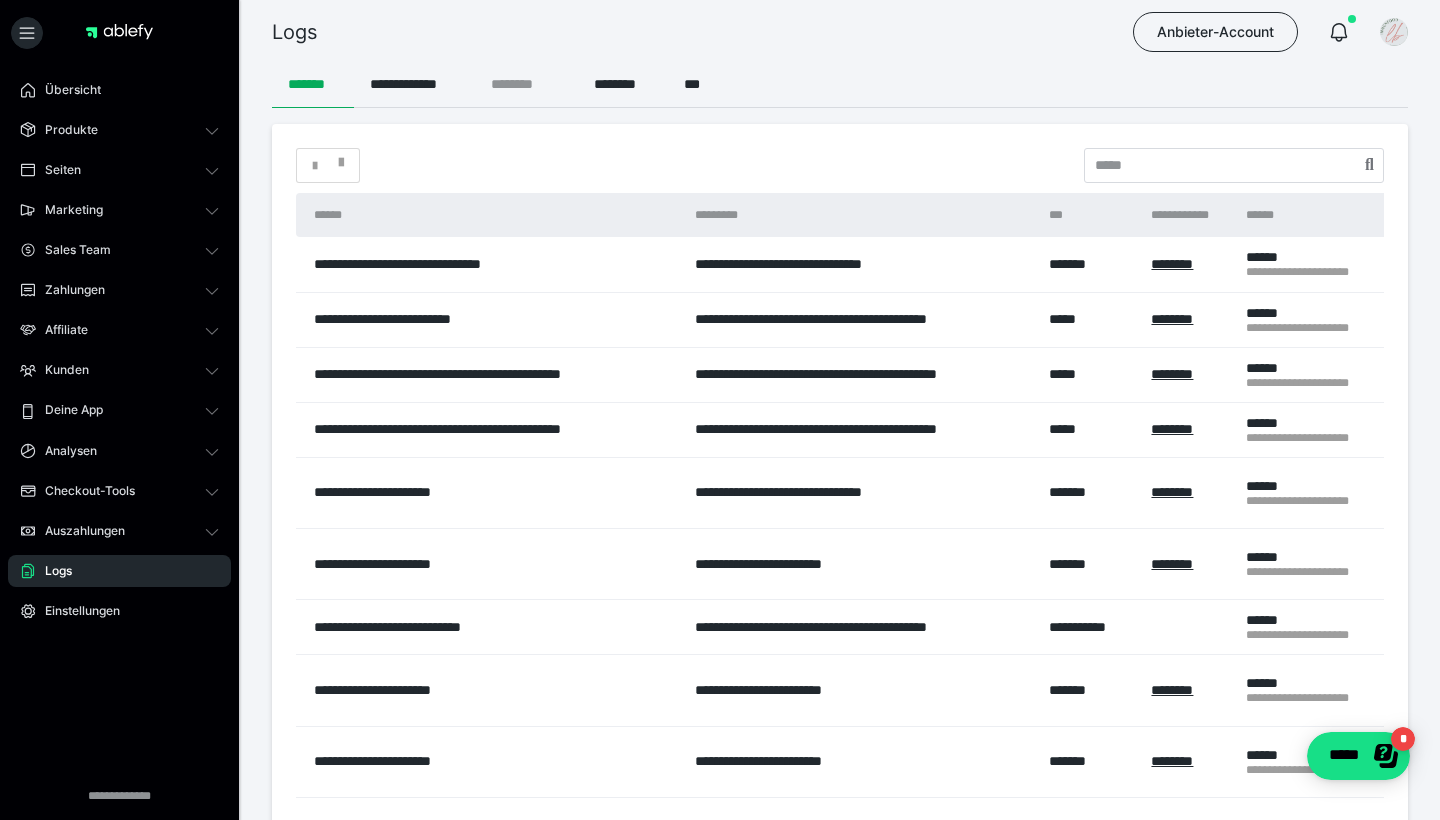 click on "********" at bounding box center (526, 84) 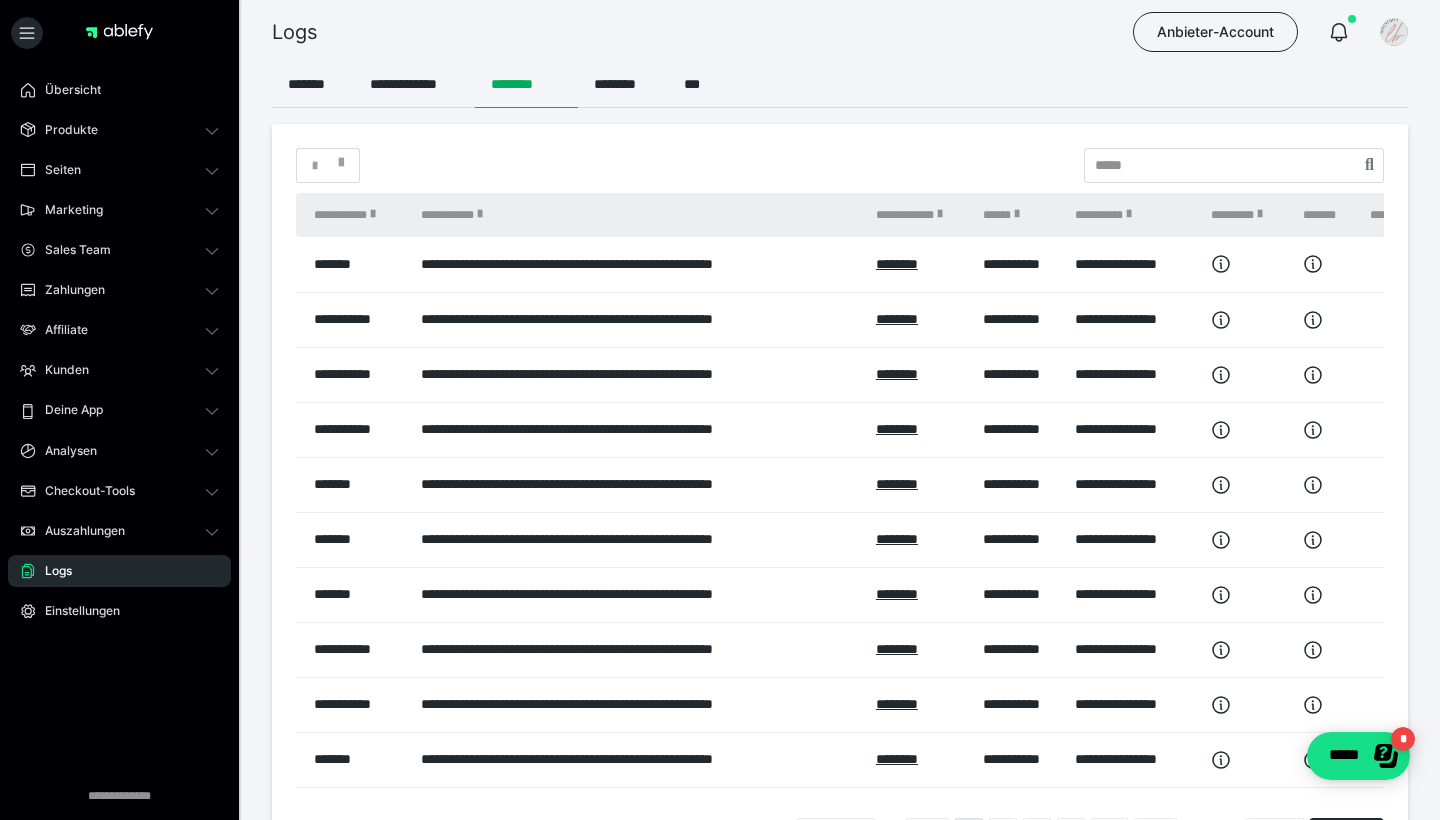 scroll, scrollTop: 0, scrollLeft: 0, axis: both 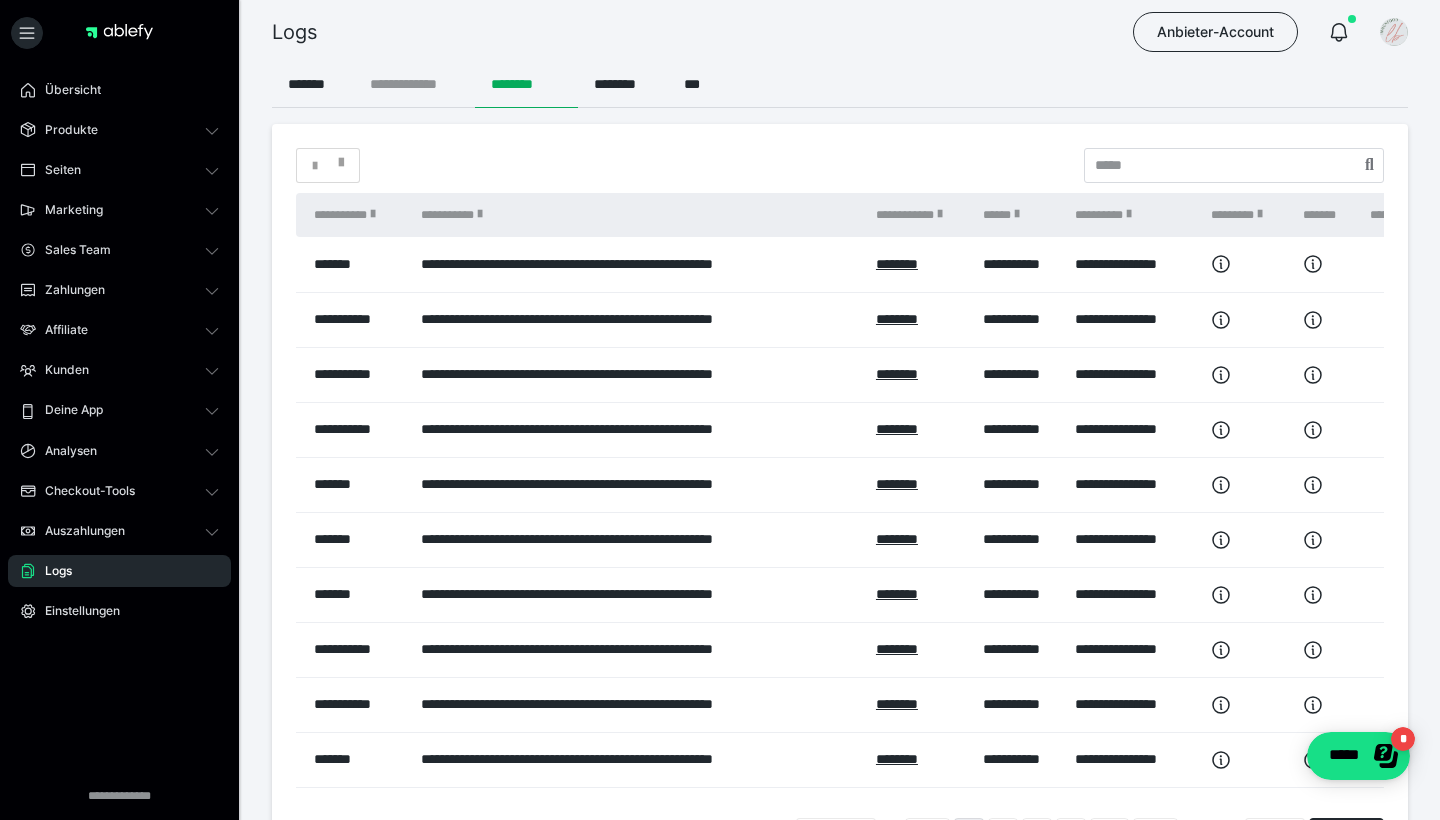 click on "**********" at bounding box center (414, 84) 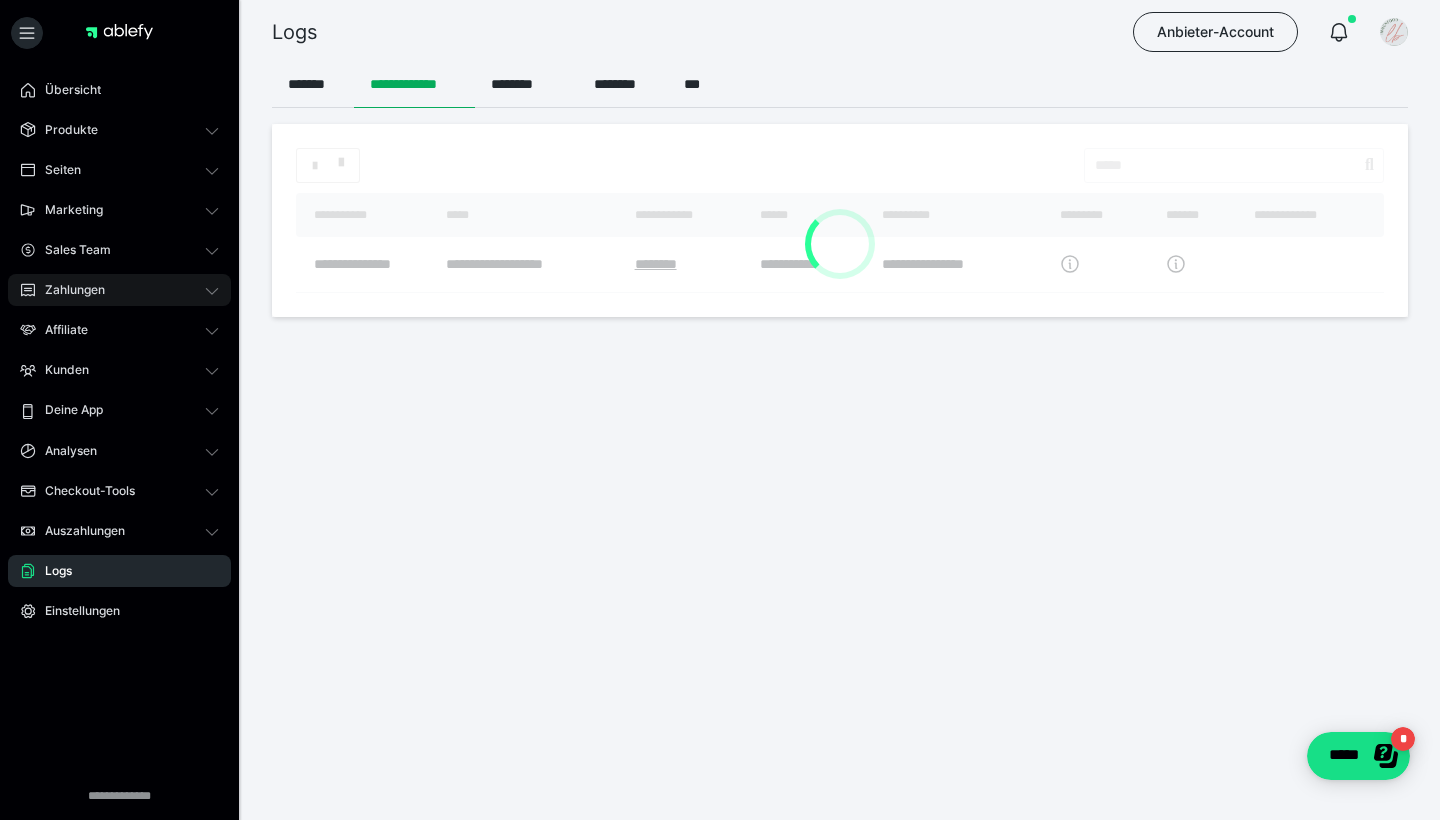 click on "Zahlungen" at bounding box center (119, 290) 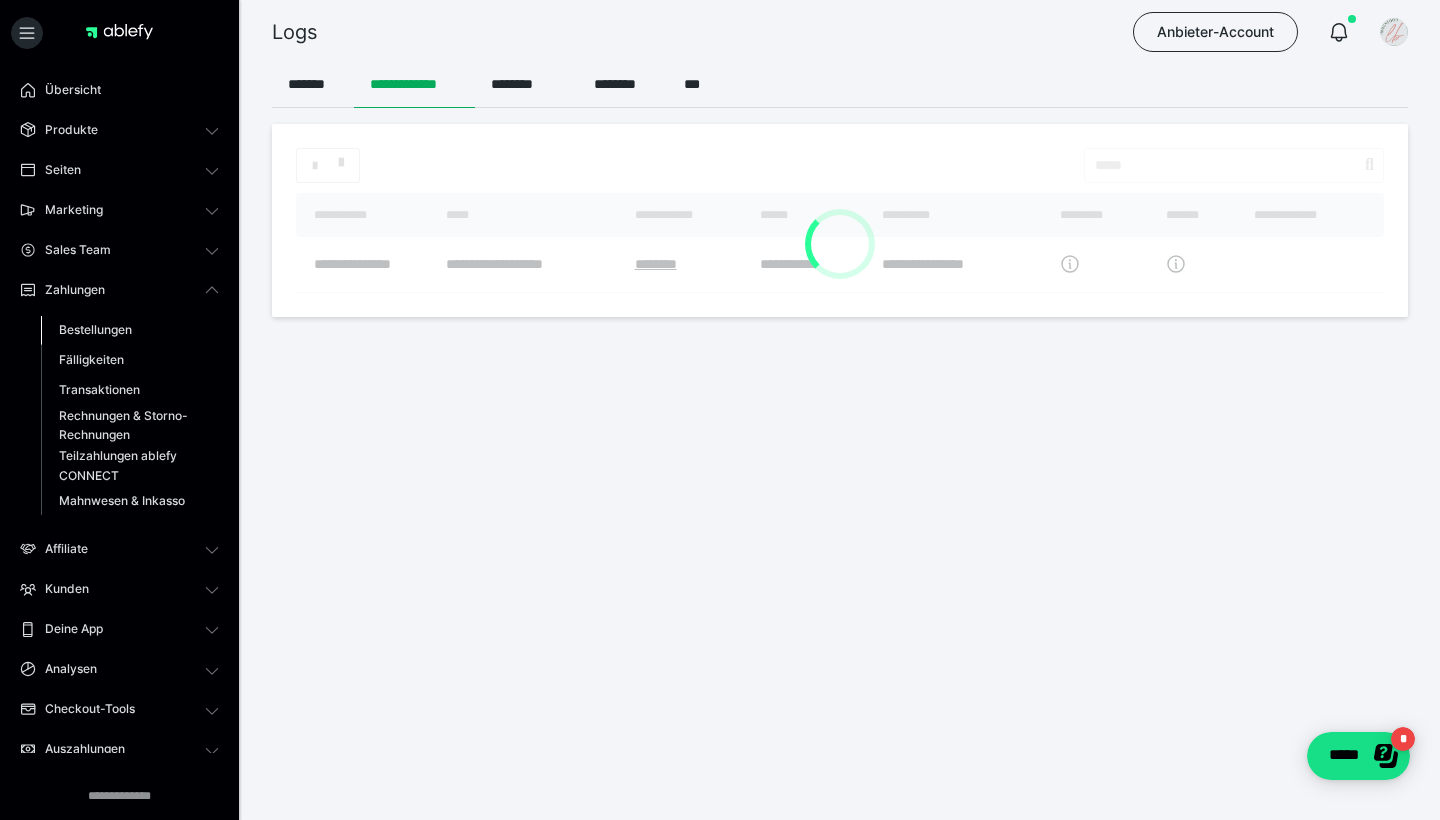 click on "Bestellungen" at bounding box center (95, 329) 